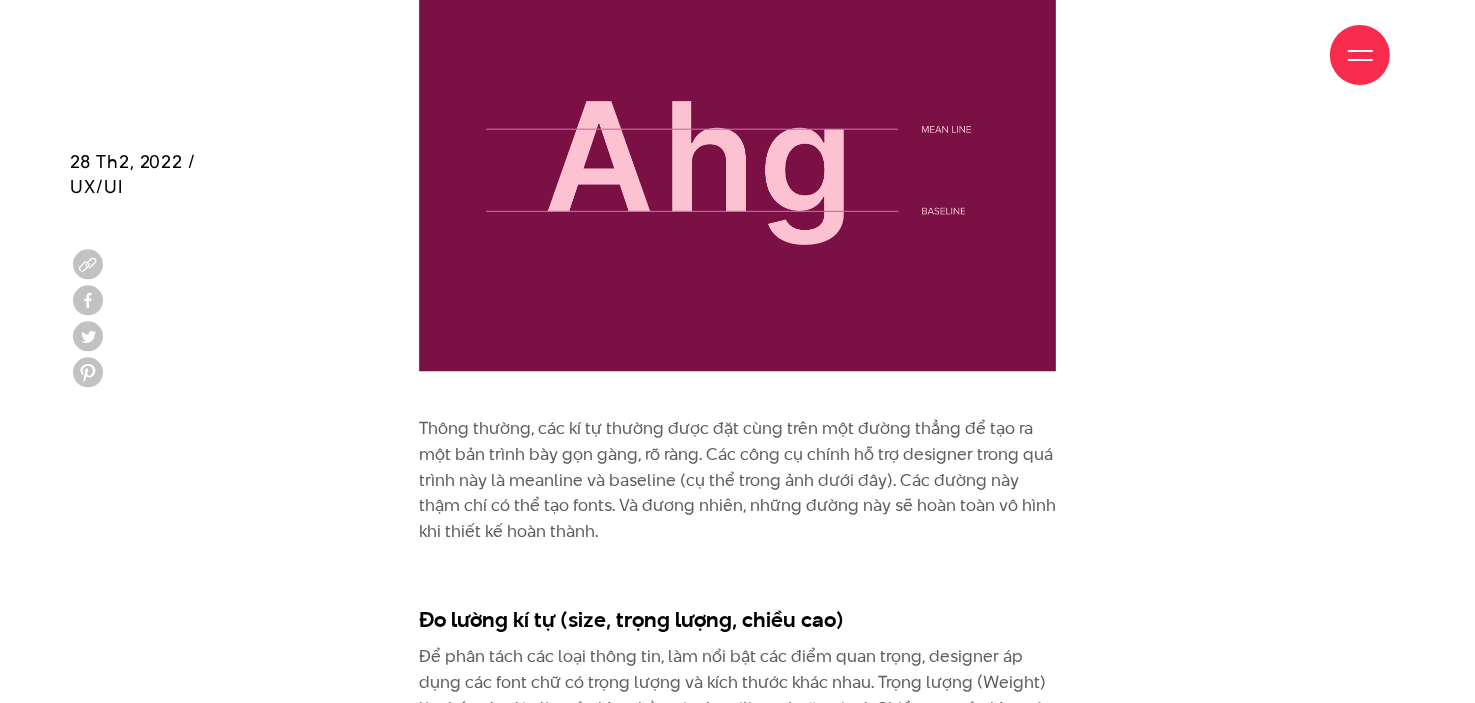 scroll, scrollTop: 4100, scrollLeft: 0, axis: vertical 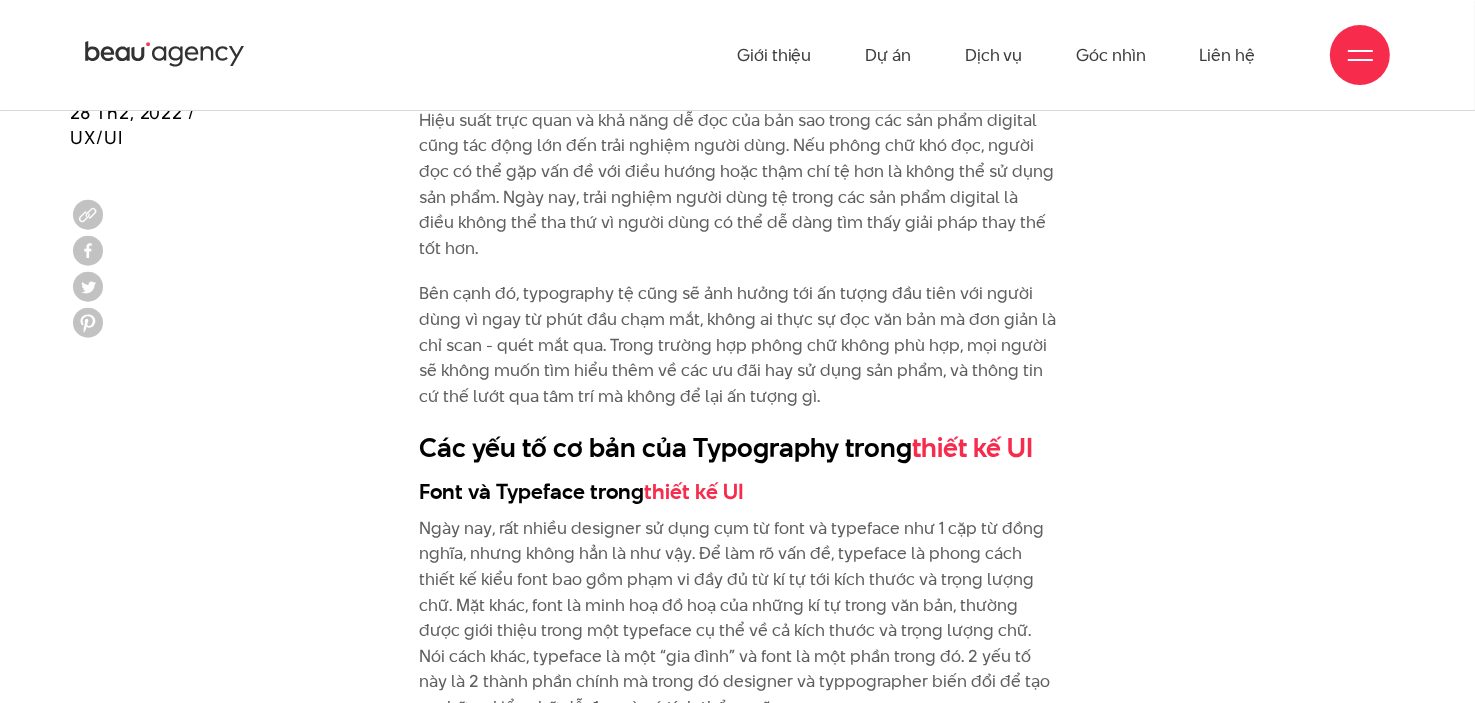 click on "Mọi người đọc mọi lúc, không chỉ trên sách hay tạp chí mà còn trên Internet, trên các quảng cáo đường phố, trên phương tiện giao thông công cộng hoặc bên ngoài cửa hàng. Tuy nhiên, chỉ một số ít độc giả có thể biết cụ thể thời gian và công sức mình đã dành ra với mỗi dòng chữ.
Đọc thêm:  Hệ thống lưới trong thiết kế website - Từ nguyên lý đến thực tiễn
Khi ta có thể dễ dàng tiếp cận một văn bản với cảm giác thoải mái và thư giãn, hãy cảm ơn các chuyên gia thiết kế. Việc sắp xếp văn bản và giao diện thẩm mỹ của phông chữ là một trong những ưu tiên hàng đầu của các nhà thiết kế.
Typography là gì?
Vai trò của Typography trong thiết kế UI
Các yếu tố cơ bản của Typography trong  thiết kế UI
thiết kế UI" at bounding box center [737, 3039] 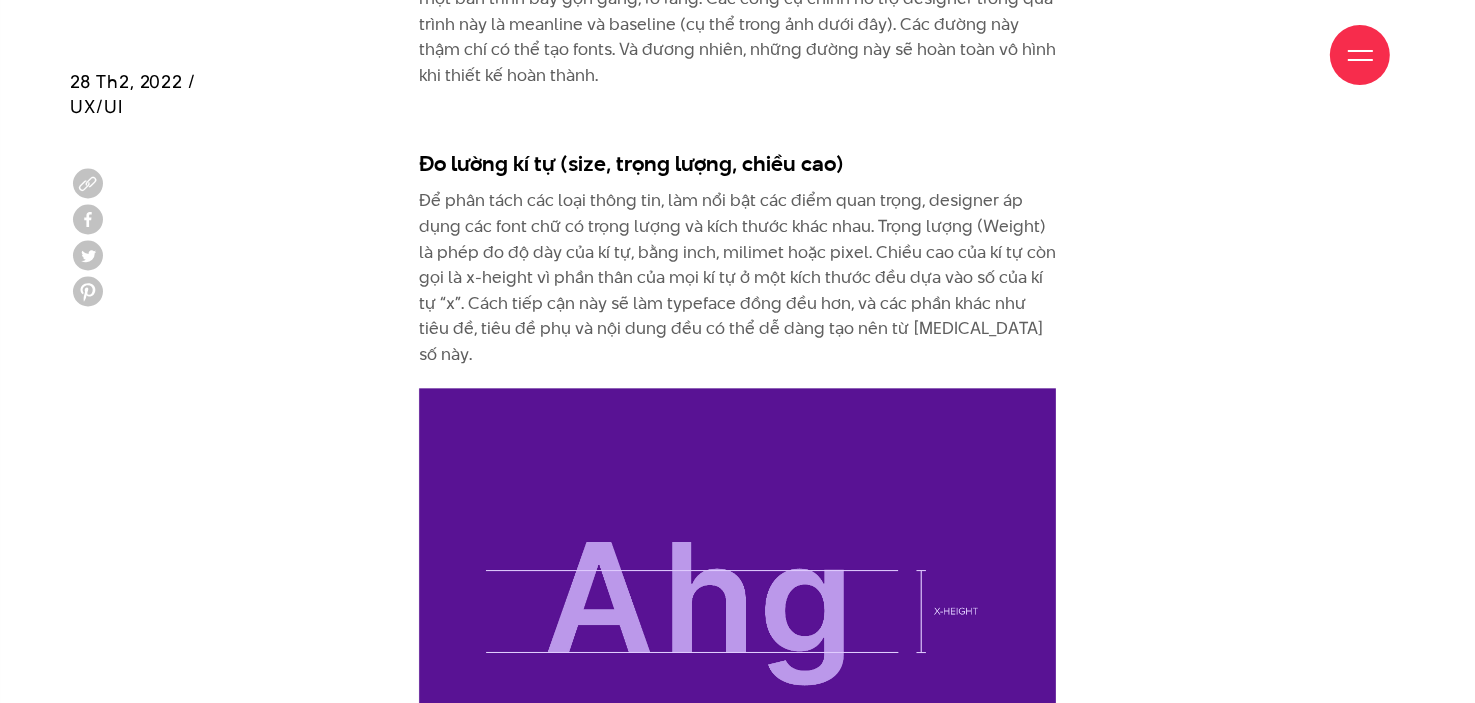 scroll, scrollTop: 4515, scrollLeft: 0, axis: vertical 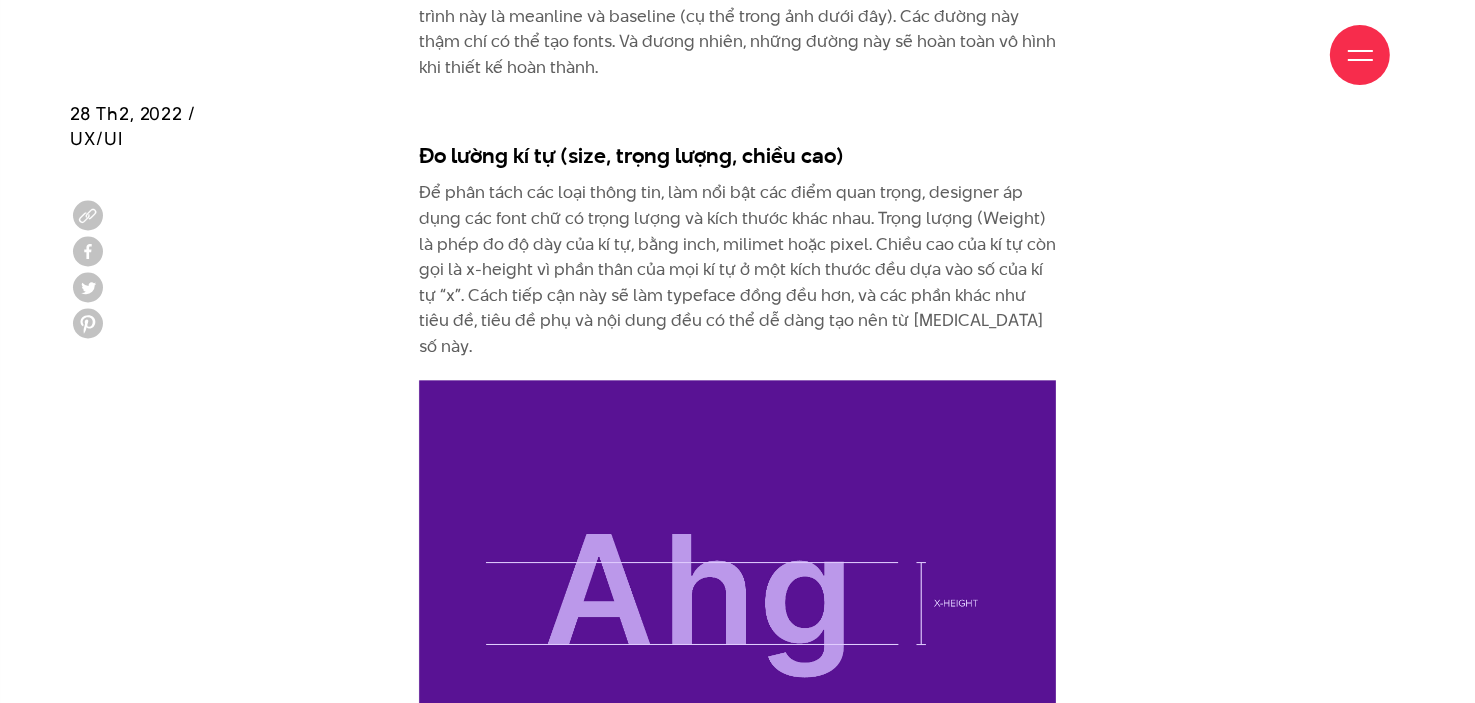click on "Mọi người đọc mọi lúc, không chỉ trên sách hay tạp chí mà còn trên Internet, trên các quảng cáo đường phố, trên phương tiện giao thông công cộng hoặc bên ngoài cửa hàng. Tuy nhiên, chỉ một số ít độc giả có thể biết cụ thể thời gian và công sức mình đã dành ra với mỗi dòng chữ.
Đọc thêm:  Hệ thống lưới trong thiết kế website - Từ nguyên lý đến thực tiễn
Khi ta có thể dễ dàng tiếp cận một văn bản với cảm giác thoải mái và thư giãn, hãy cảm ơn các chuyên gia thiết kế. Việc sắp xếp văn bản và giao diện thẩm mỹ của phông chữ là một trong những ưu tiên hàng đầu của các nhà thiết kế.
Typography là gì?
Vai trò của Typography trong thiết kế UI
Các yếu tố cơ bản của Typography trong  thiết kế UI
thiết kế UI" at bounding box center (737, 1739) 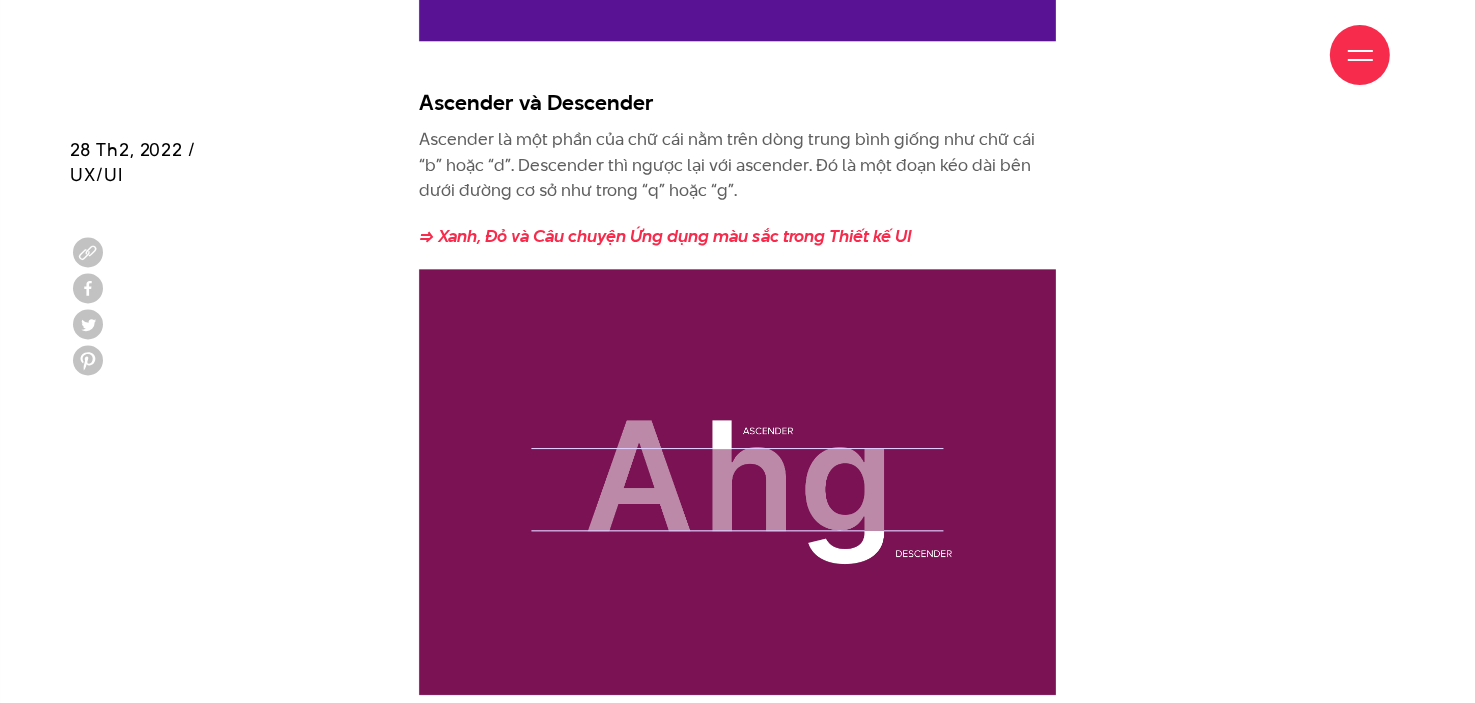 scroll, scrollTop: 5215, scrollLeft: 0, axis: vertical 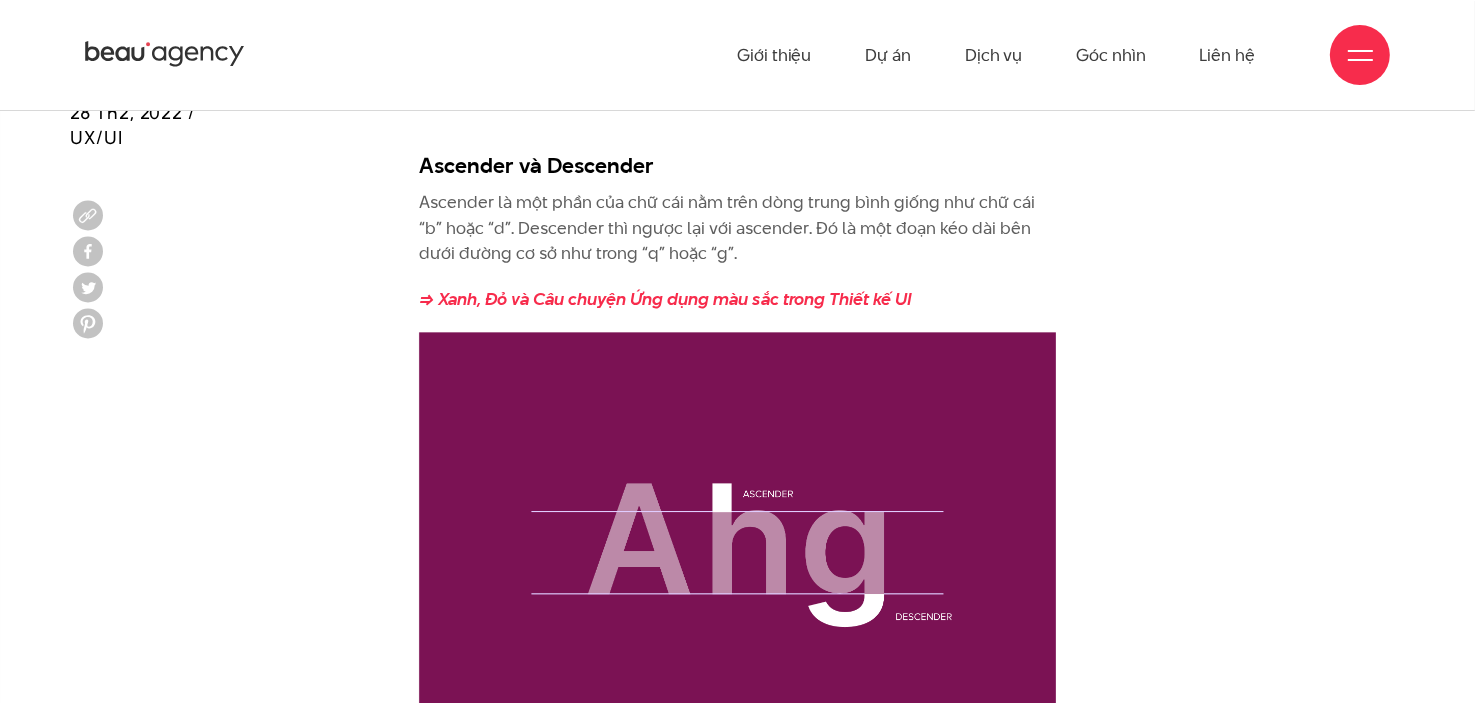 click on "Mọi người đọc mọi lúc, không chỉ trên sách hay tạp chí mà còn trên Internet, trên các quảng cáo đường phố, trên phương tiện giao thông công cộng hoặc bên ngoài cửa hàng. Tuy nhiên, chỉ một số ít độc giả có thể biết cụ thể thời gian và công sức mình đã dành ra với mỗi dòng chữ.
Đọc thêm:  Hệ thống lưới trong thiết kế website - Từ nguyên lý đến thực tiễn
Khi ta có thể dễ dàng tiếp cận một văn bản với cảm giác thoải mái và thư giãn, hãy cảm ơn các chuyên gia thiết kế. Việc sắp xếp văn bản và giao diện thẩm mỹ của phông chữ là một trong những ưu tiên hàng đầu của các nhà thiết kế.
Typography là gì?
Vai trò của Typography trong thiết kế UI
Các yếu tố cơ bản của Typography trong  thiết kế UI
thiết kế UI" at bounding box center [737, 1039] 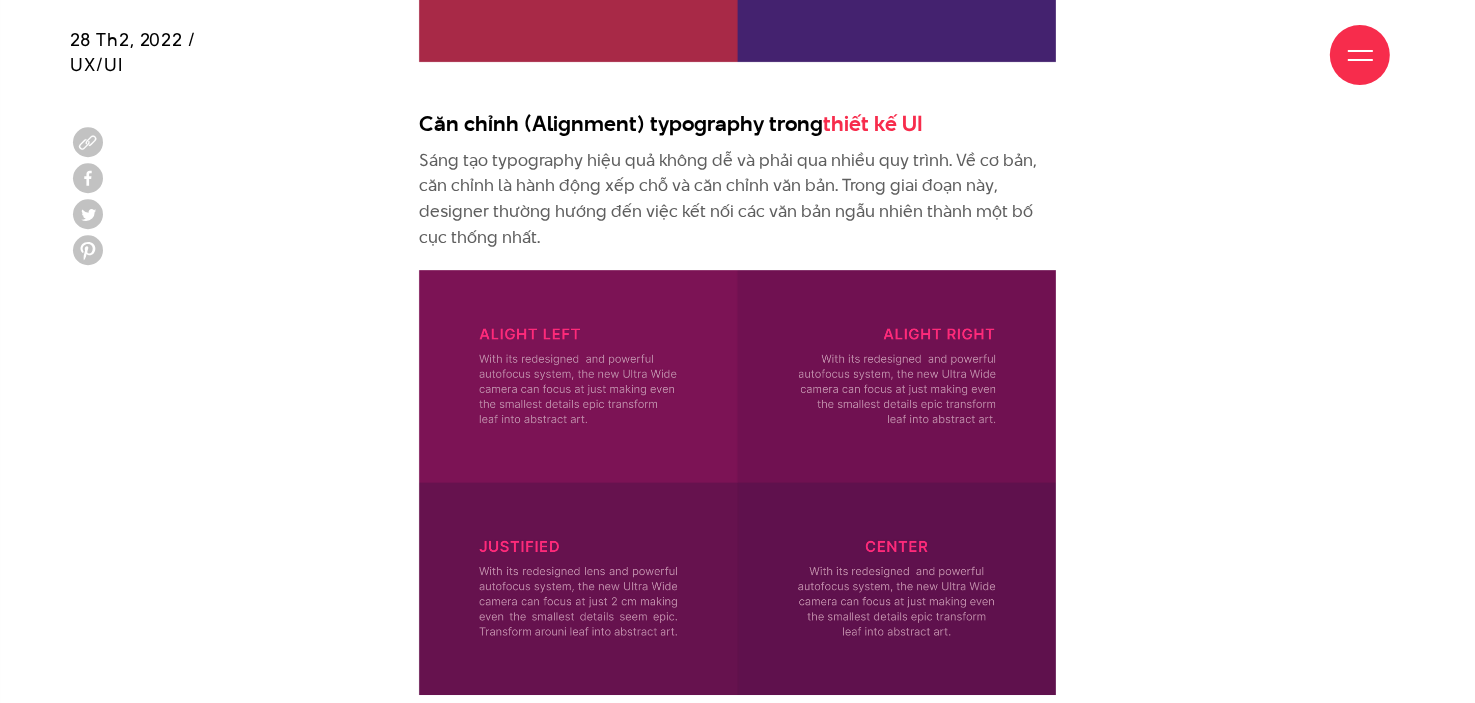 scroll, scrollTop: 6515, scrollLeft: 0, axis: vertical 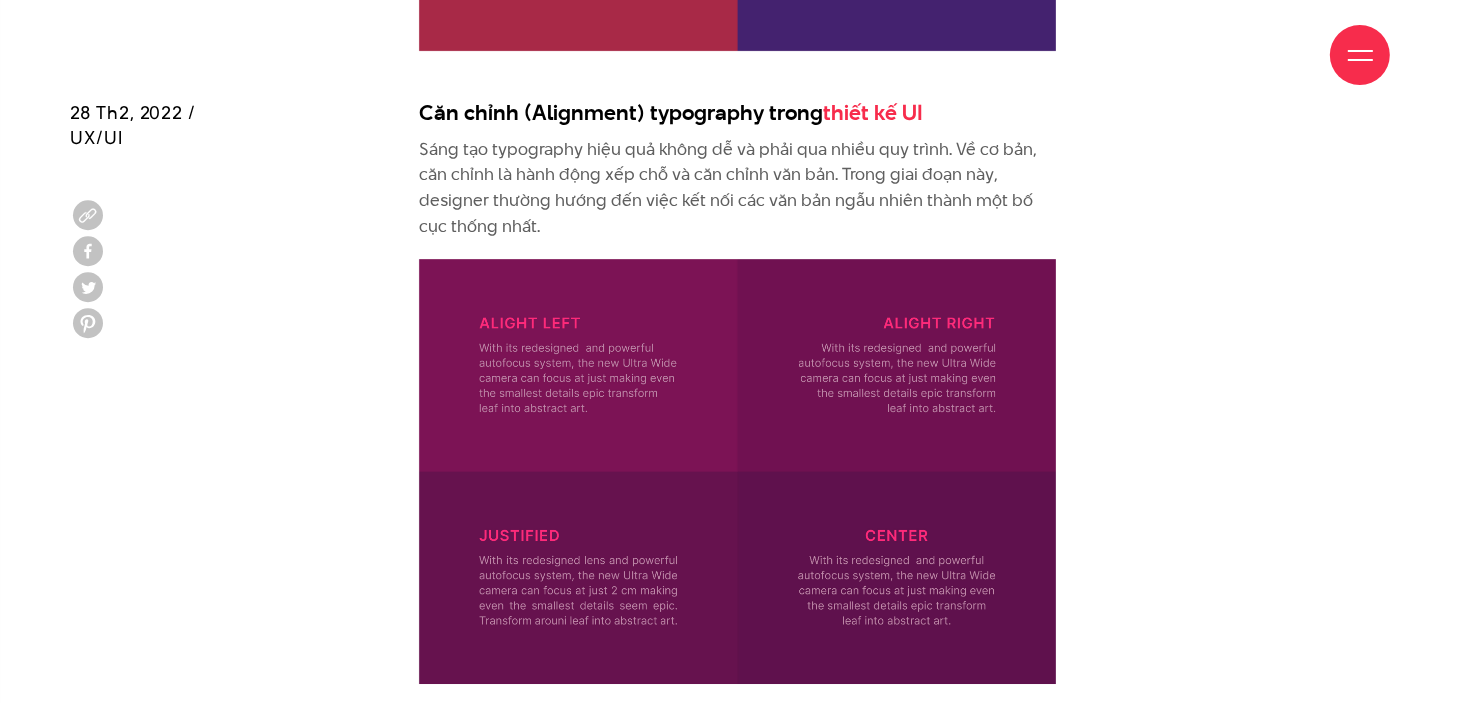 click on "Mọi người đọc mọi lúc, không chỉ trên sách hay tạp chí mà còn trên Internet, trên các quảng cáo đường phố, trên phương tiện giao thông công cộng hoặc bên ngoài cửa hàng. Tuy nhiên, chỉ một số ít độc giả có thể biết cụ thể thời gian và công sức mình đã dành ra với mỗi dòng chữ.
Đọc thêm:  Hệ thống lưới trong thiết kế website - Từ nguyên lý đến thực tiễn
Khi ta có thể dễ dàng tiếp cận một văn bản với cảm giác thoải mái và thư giãn, hãy cảm ơn các chuyên gia thiết kế. Việc sắp xếp văn bản và giao diện thẩm mỹ của phông chữ là một trong những ưu tiên hàng đầu của các nhà thiết kế.
Typography là gì?
Vai trò của Typography trong thiết kế UI
Các yếu tố cơ bản của Typography trong  thiết kế UI
thiết kế UI" at bounding box center (737, -261) 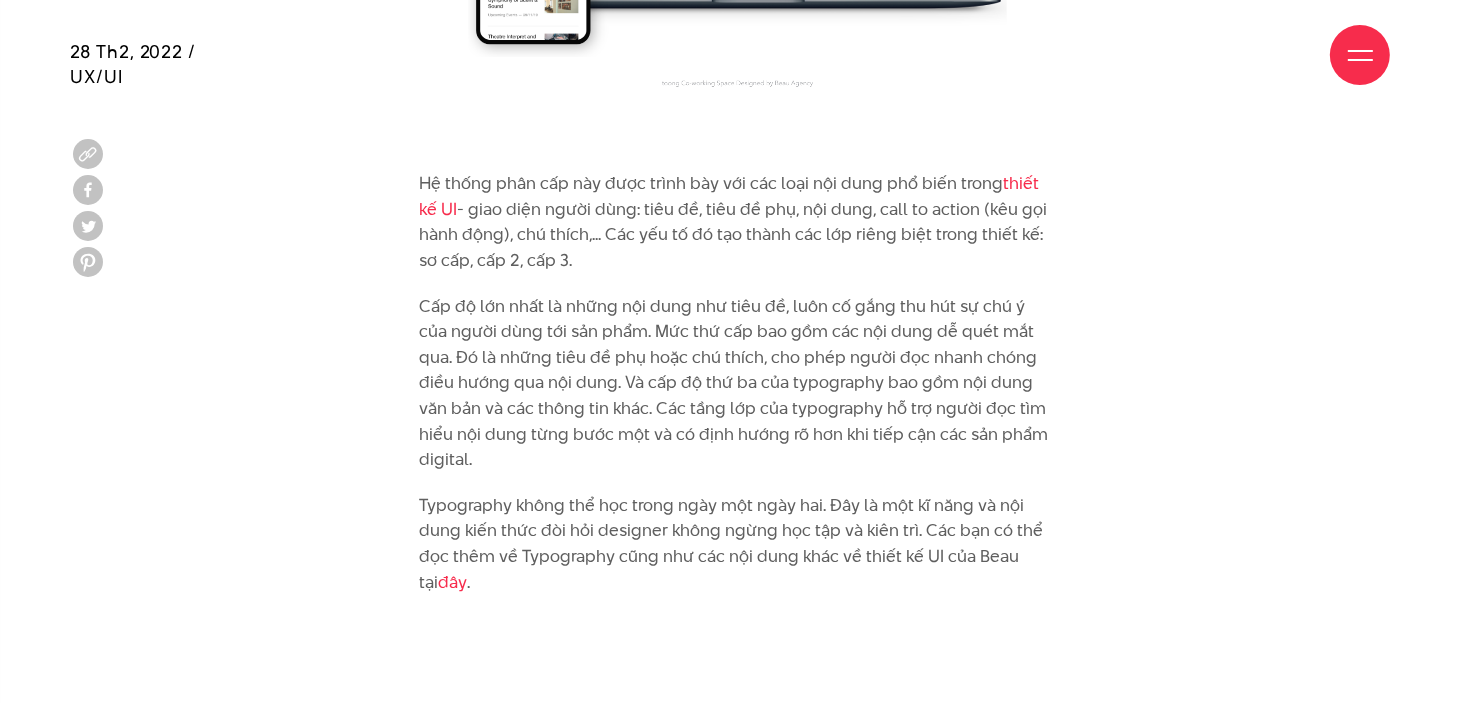 scroll, scrollTop: 9915, scrollLeft: 0, axis: vertical 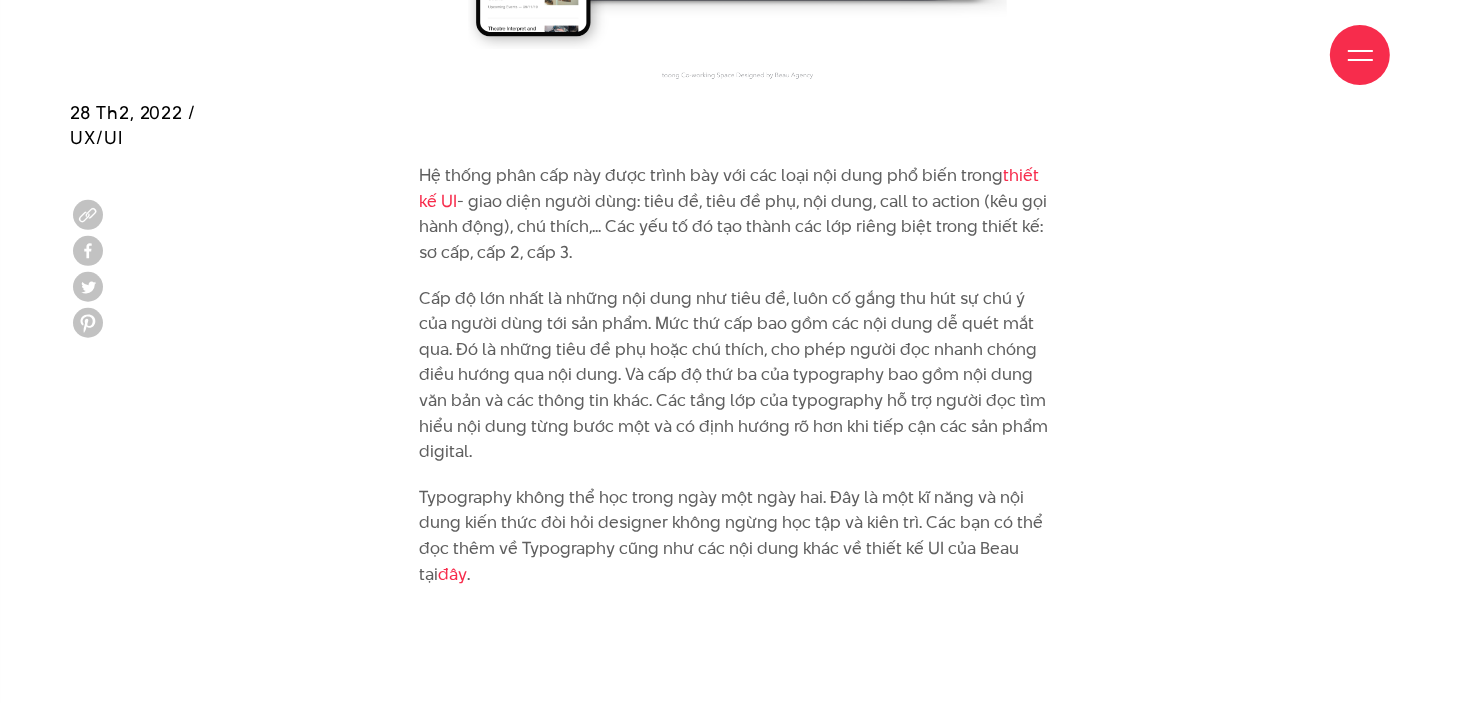 click on "Mọi người đọc mọi lúc, không chỉ trên sách hay tạp chí mà còn trên Internet, trên các quảng cáo đường phố, trên phương tiện giao thông công cộng hoặc bên ngoài cửa hàng. Tuy nhiên, chỉ một số ít độc giả có thể biết cụ thể thời gian và công sức mình đã dành ra với mỗi dòng chữ.
Đọc thêm:  Hệ thống lưới trong thiết kế website - Từ nguyên lý đến thực tiễn
Khi ta có thể dễ dàng tiếp cận một văn bản với cảm giác thoải mái và thư giãn, hãy cảm ơn các chuyên gia thiết kế. Việc sắp xếp văn bản và giao diện thẩm mỹ của phông chữ là một trong những ưu tiên hàng đầu của các nhà thiết kế.
Typography là gì?
Vai trò của Typography trong thiết kế UI
Các yếu tố cơ bản của Typography trong  thiết kế UI" at bounding box center [737, -3661] 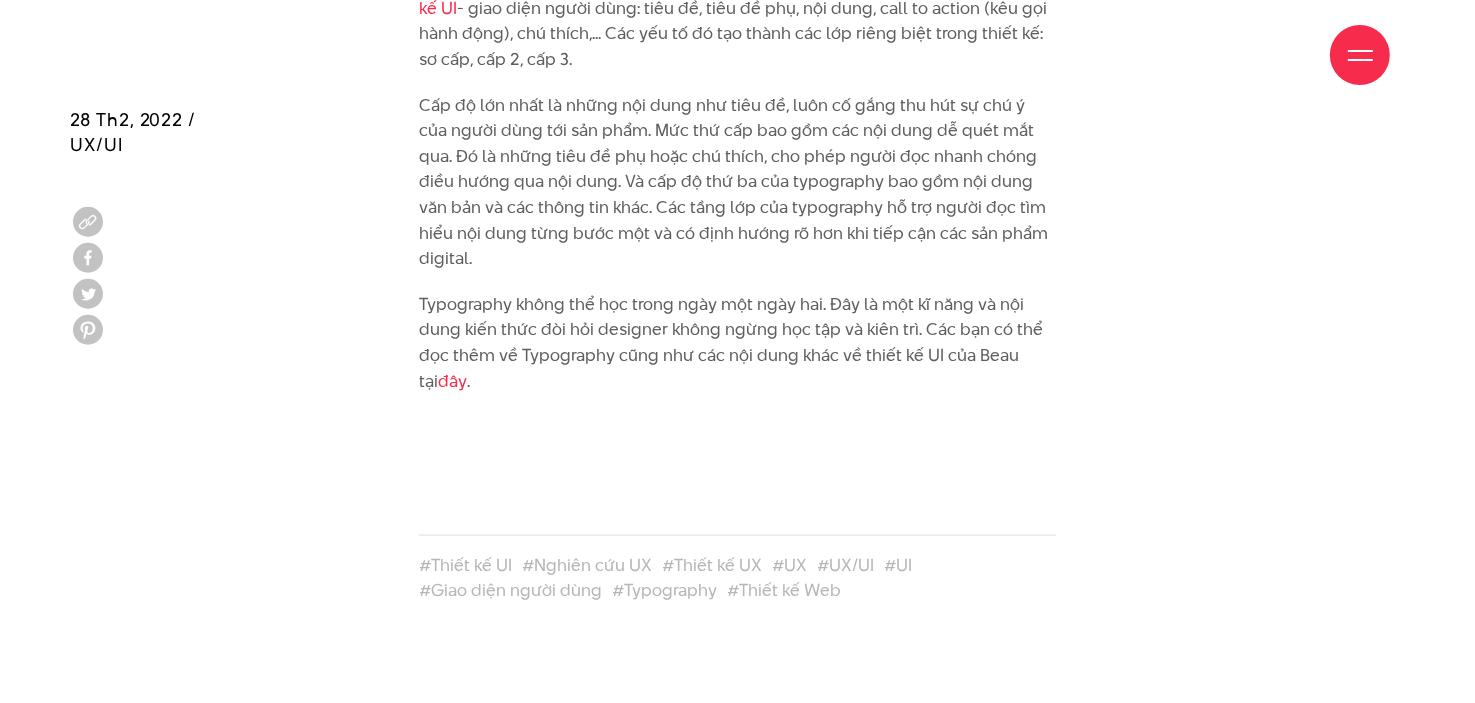 scroll, scrollTop: 10115, scrollLeft: 0, axis: vertical 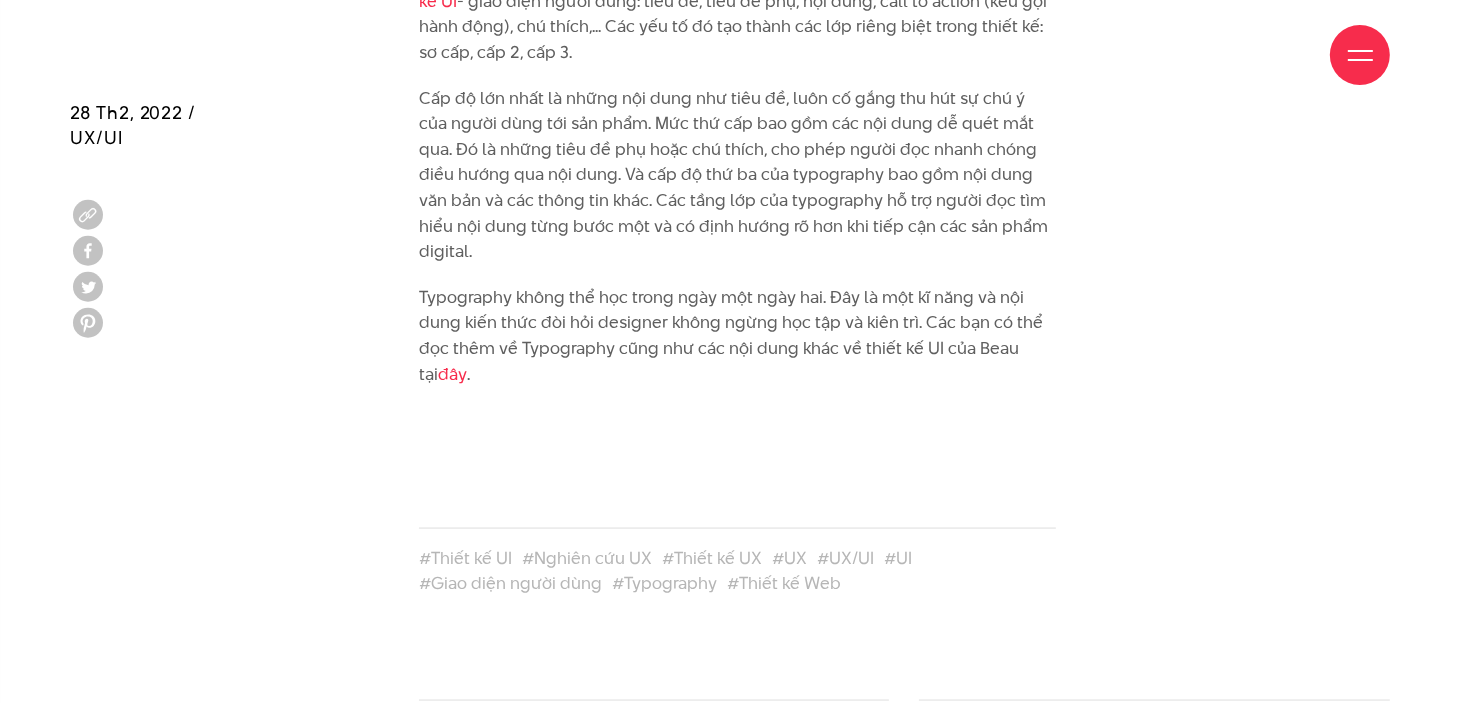 click on "Mọi người đọc mọi lúc, không chỉ trên sách hay tạp chí mà còn trên Internet, trên các quảng cáo đường phố, trên phương tiện giao thông công cộng hoặc bên ngoài cửa hàng. Tuy nhiên, chỉ một số ít độc giả có thể biết cụ thể thời gian và công sức mình đã dành ra với mỗi dòng chữ.
Đọc thêm:  Hệ thống lưới trong thiết kế website - Từ nguyên lý đến thực tiễn
Khi ta có thể dễ dàng tiếp cận một văn bản với cảm giác thoải mái và thư giãn, hãy cảm ơn các chuyên gia thiết kế. Việc sắp xếp văn bản và giao diện thẩm mỹ của phông chữ là một trong những ưu tiên hàng đầu của các nhà thiết kế.
Typography là gì?
Vai trò của Typography trong thiết kế UI
Các yếu tố cơ bản của Typography trong  thiết kế UI
thiết kế UI" at bounding box center [737, -3861] 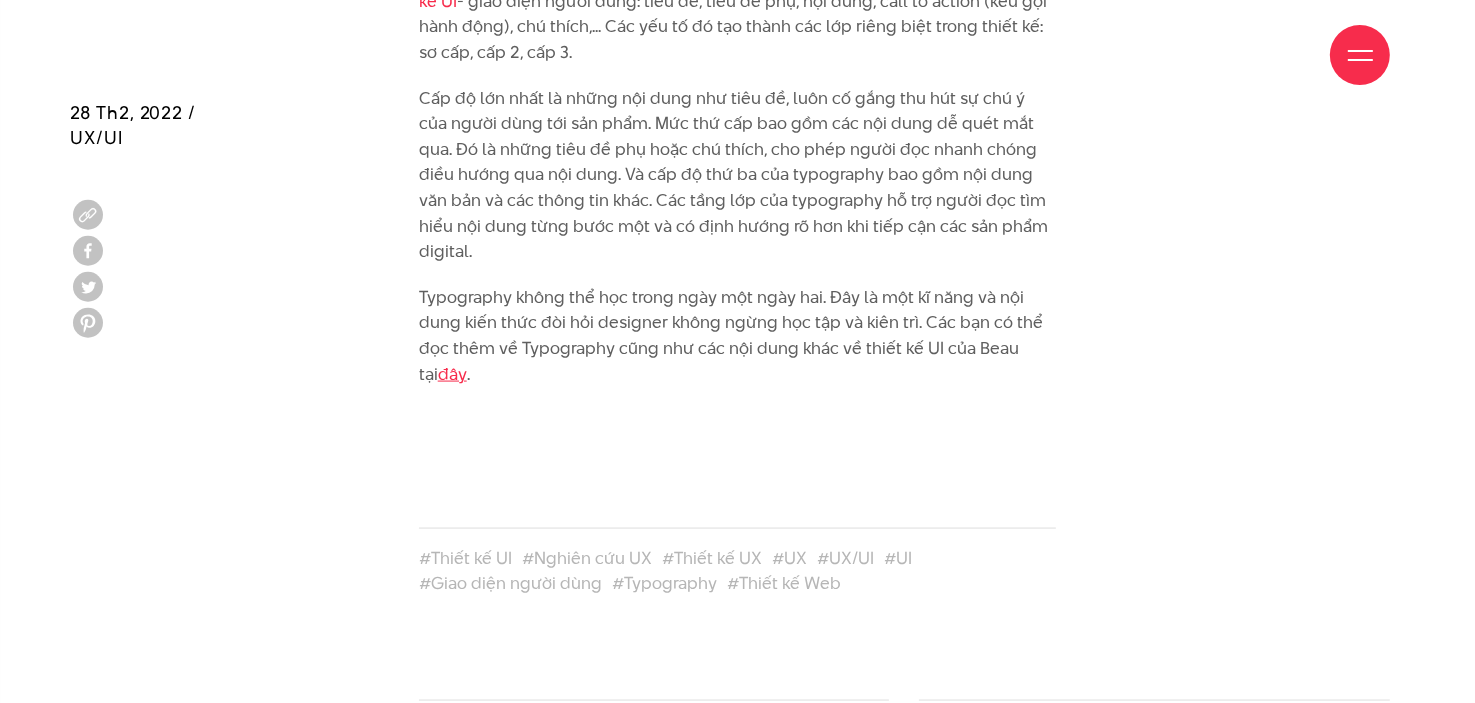 click on "đây" at bounding box center (452, 374) 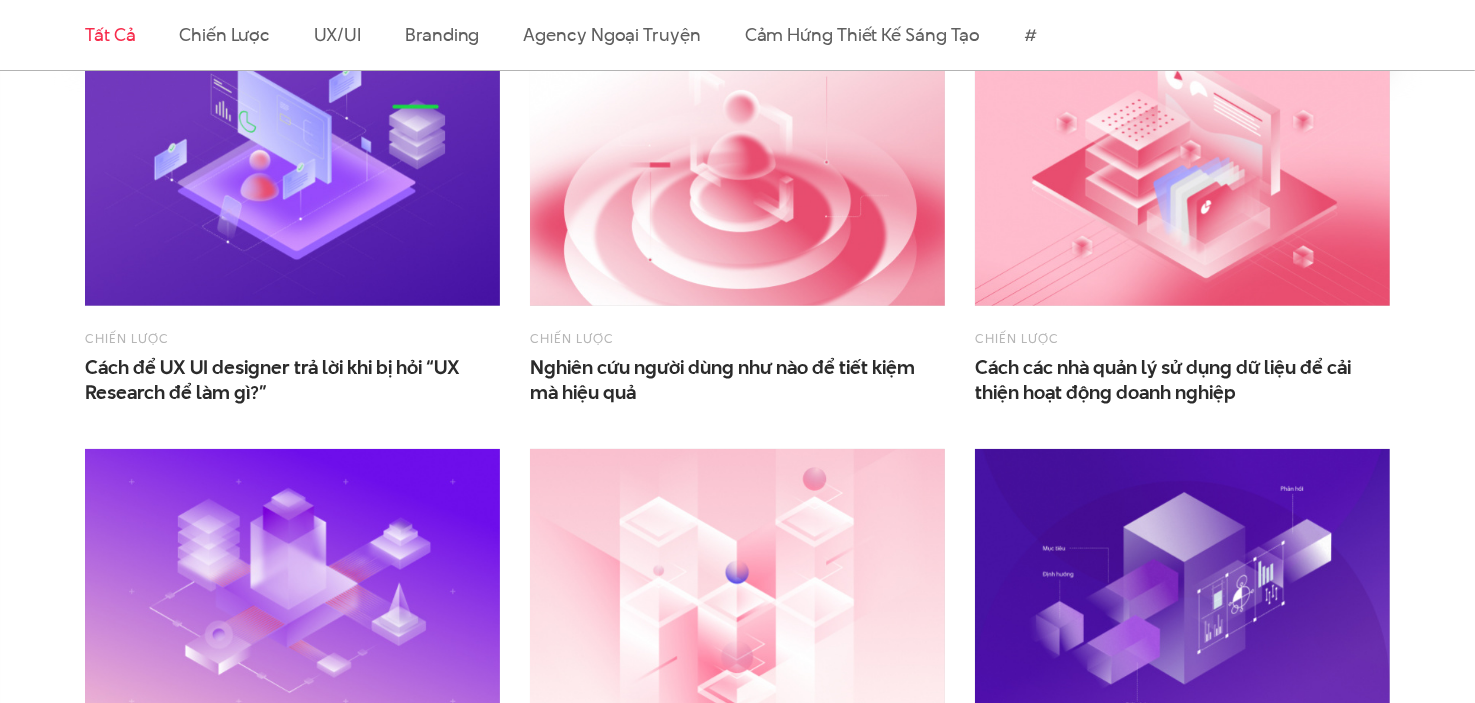 scroll, scrollTop: 700, scrollLeft: 0, axis: vertical 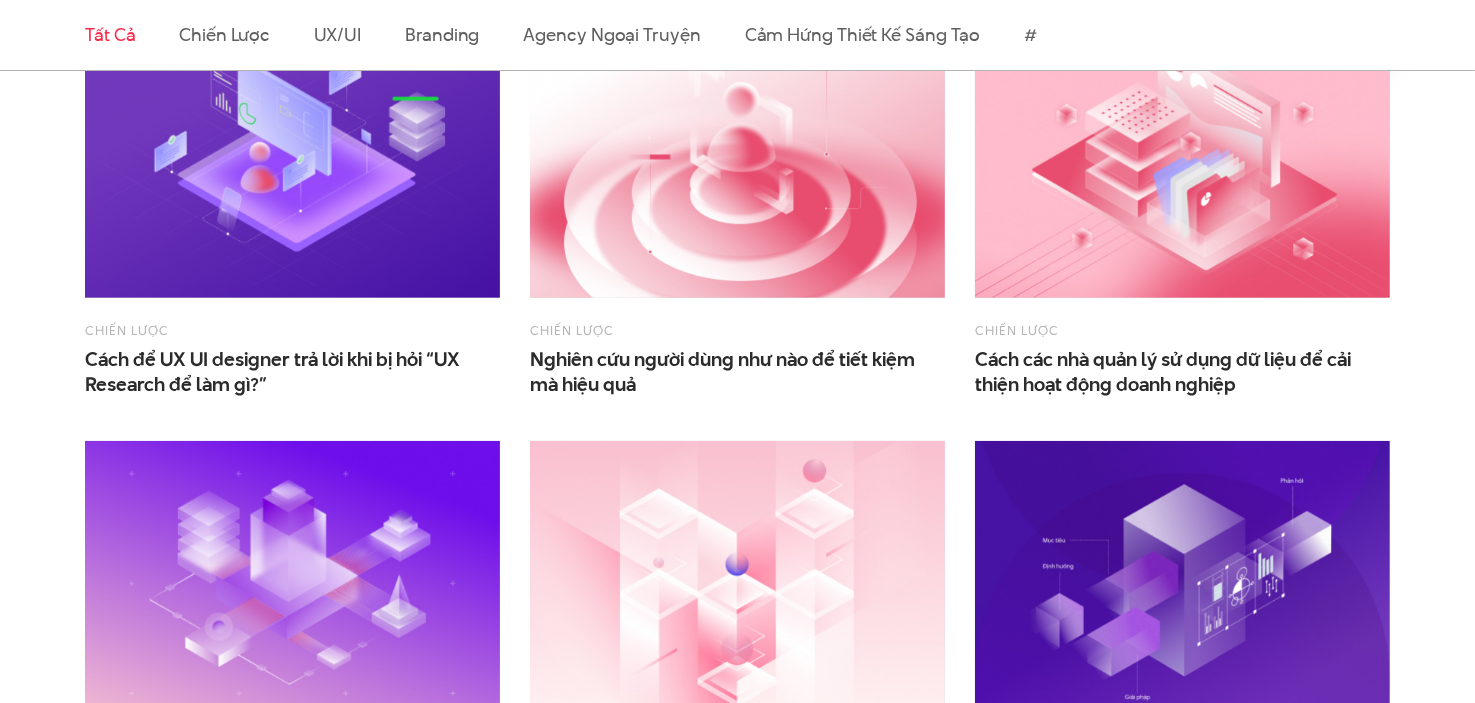 click on "Chiến lược
Cách để UX UI designer trả lời khi bị hỏi “UX  Research để làm gì?”" at bounding box center (292, 214) 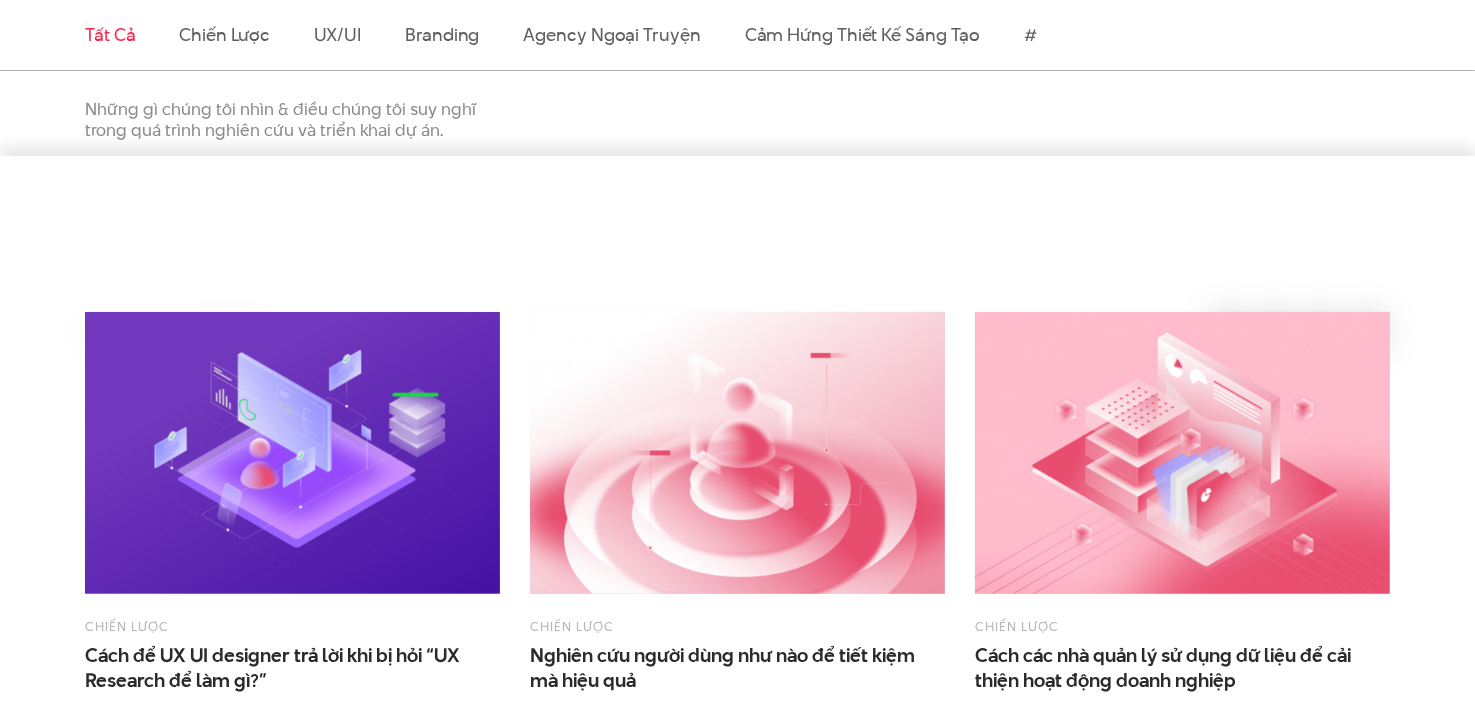scroll, scrollTop: 400, scrollLeft: 0, axis: vertical 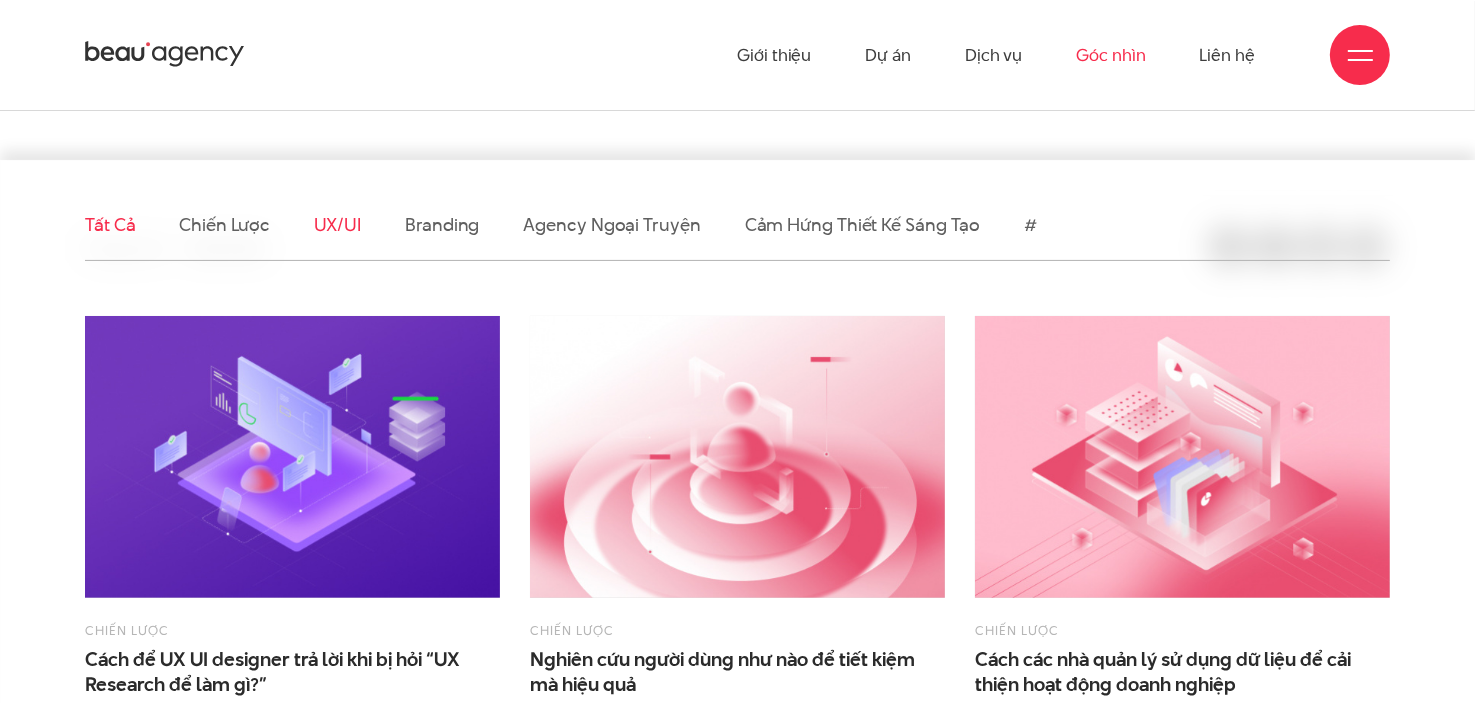 click on "UX/UI" at bounding box center [338, 224] 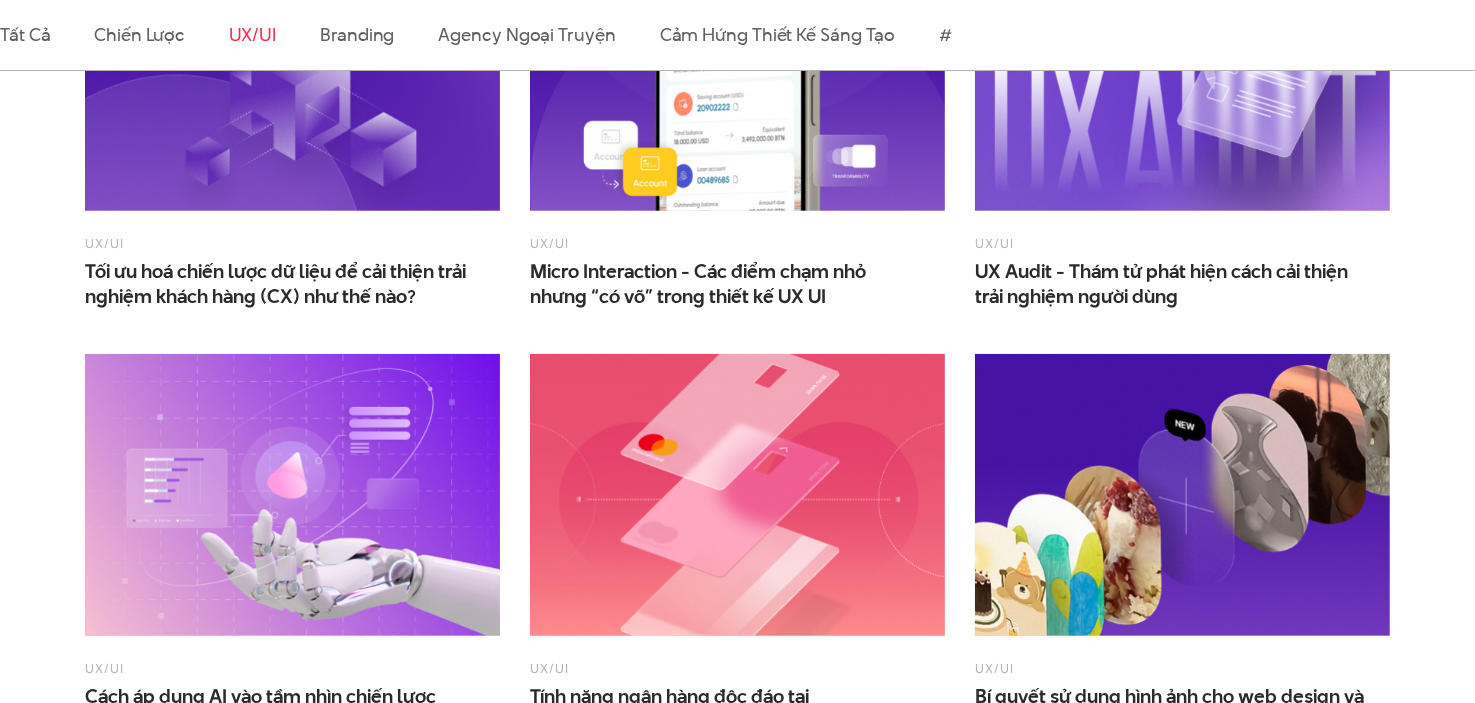 scroll, scrollTop: 900, scrollLeft: 0, axis: vertical 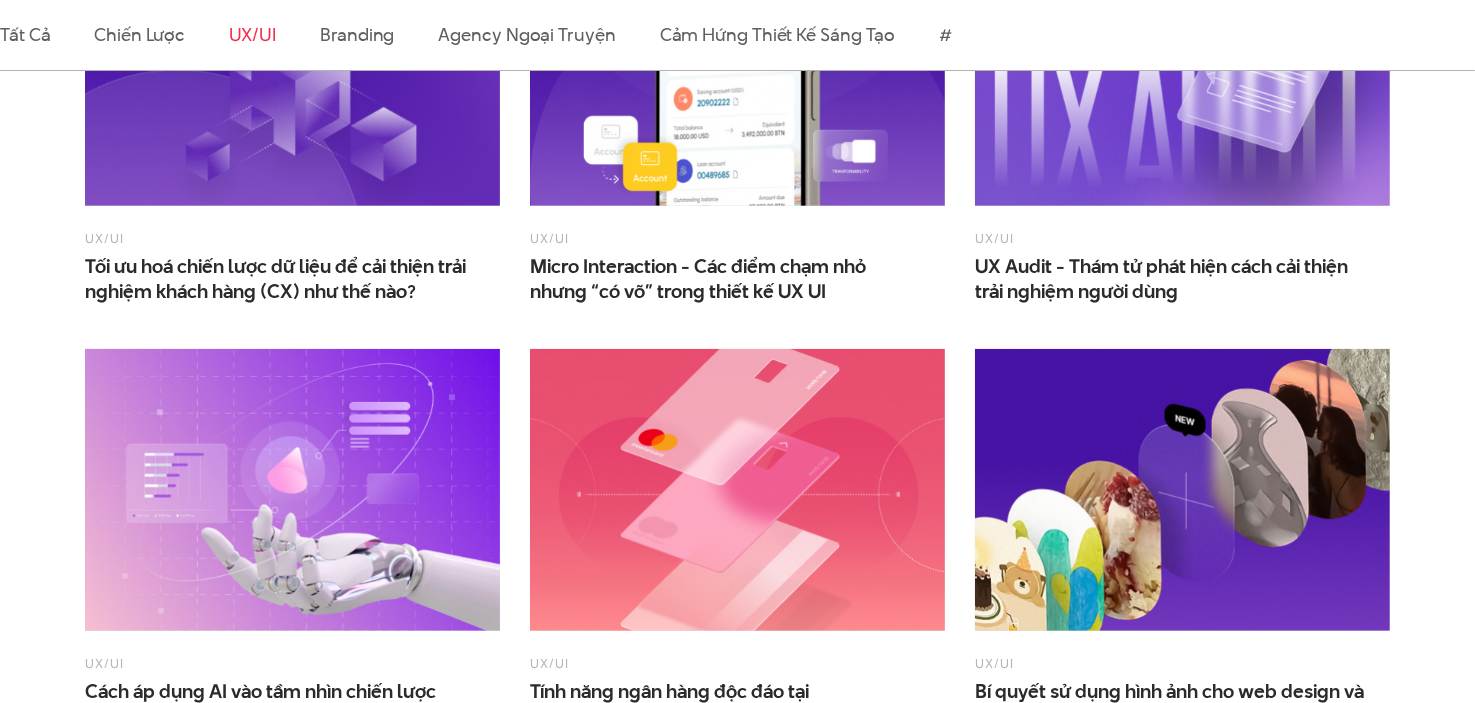 click on "UX/UI
Bí quyết sử dụng hình ảnh cho web design và  5 dạng content ảnh phổ biến" at bounding box center [1182, 547] 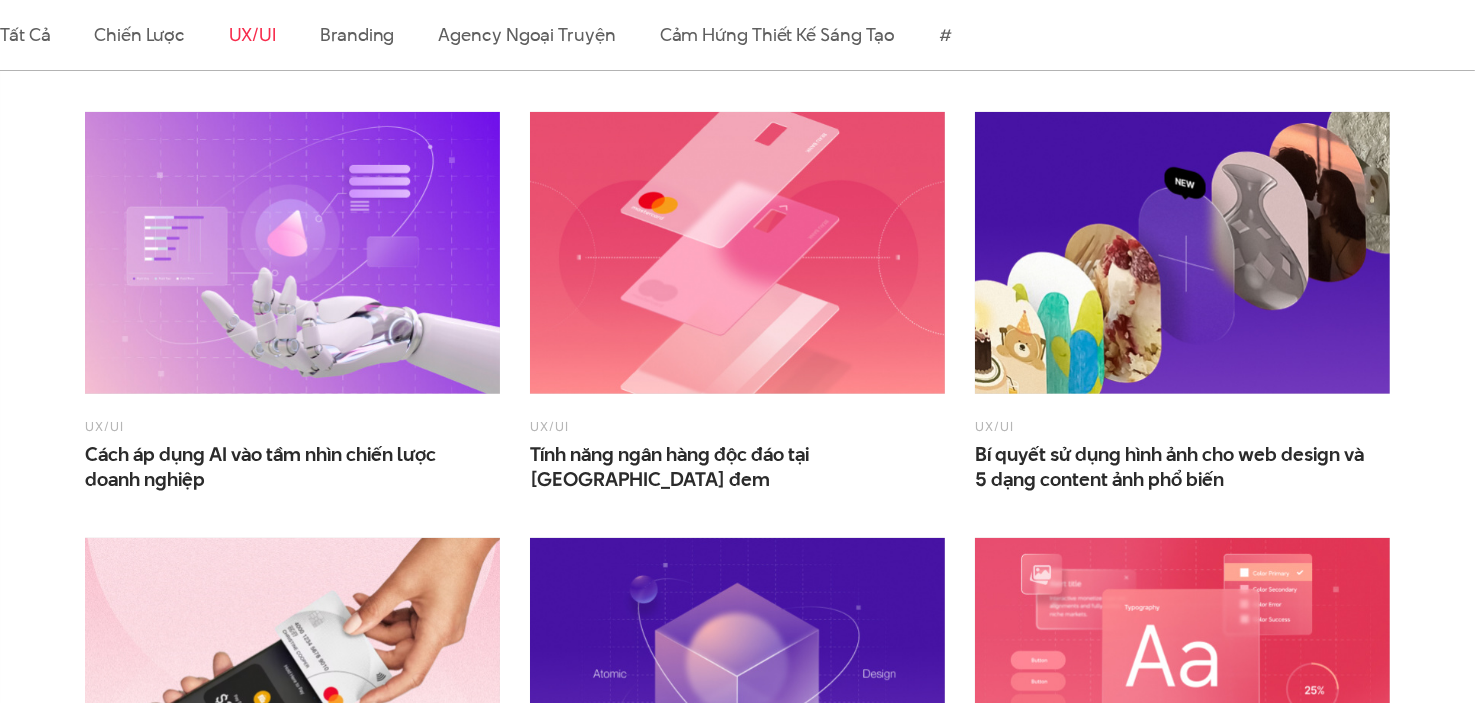 scroll, scrollTop: 1200, scrollLeft: 0, axis: vertical 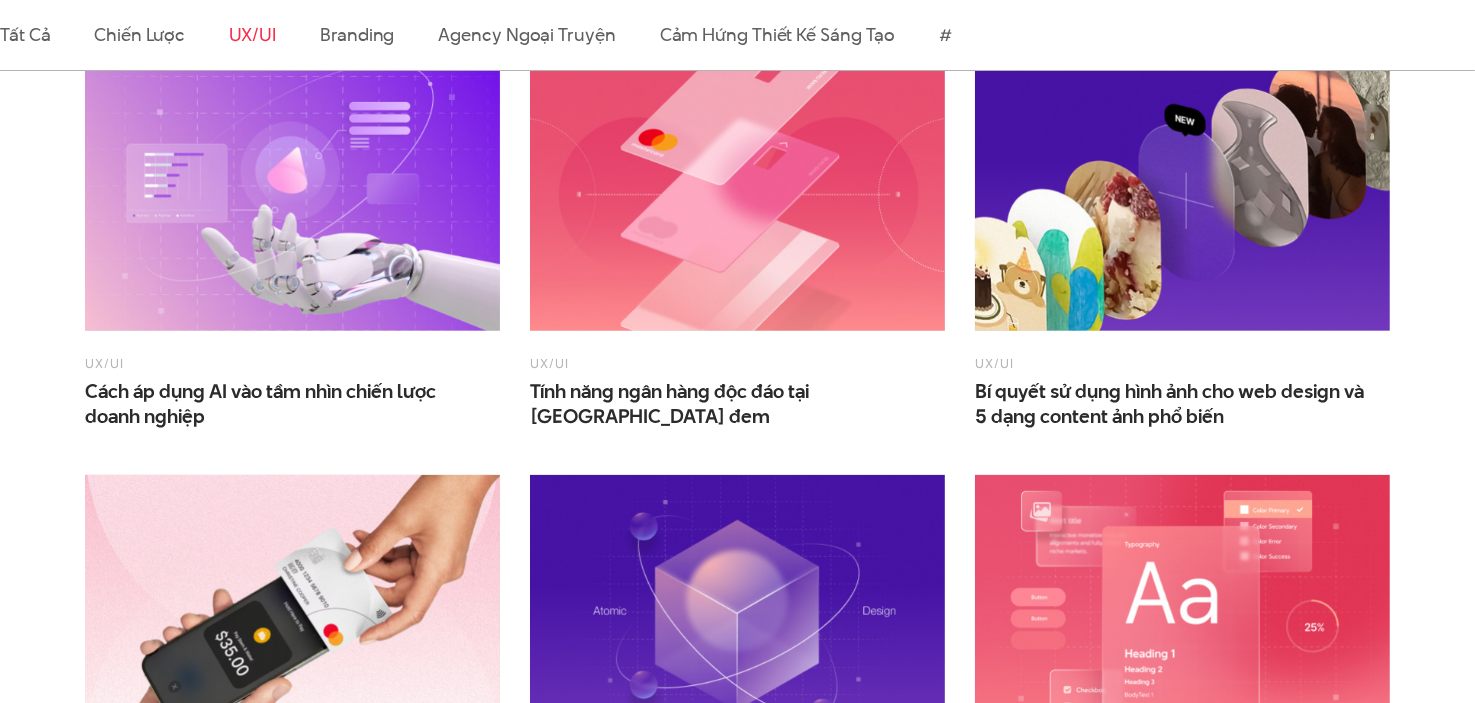 click on "UX/UI
Bí quyết sử dụng hình ảnh cho web design và  5 dạng content ảnh phổ biến" at bounding box center (1182, 247) 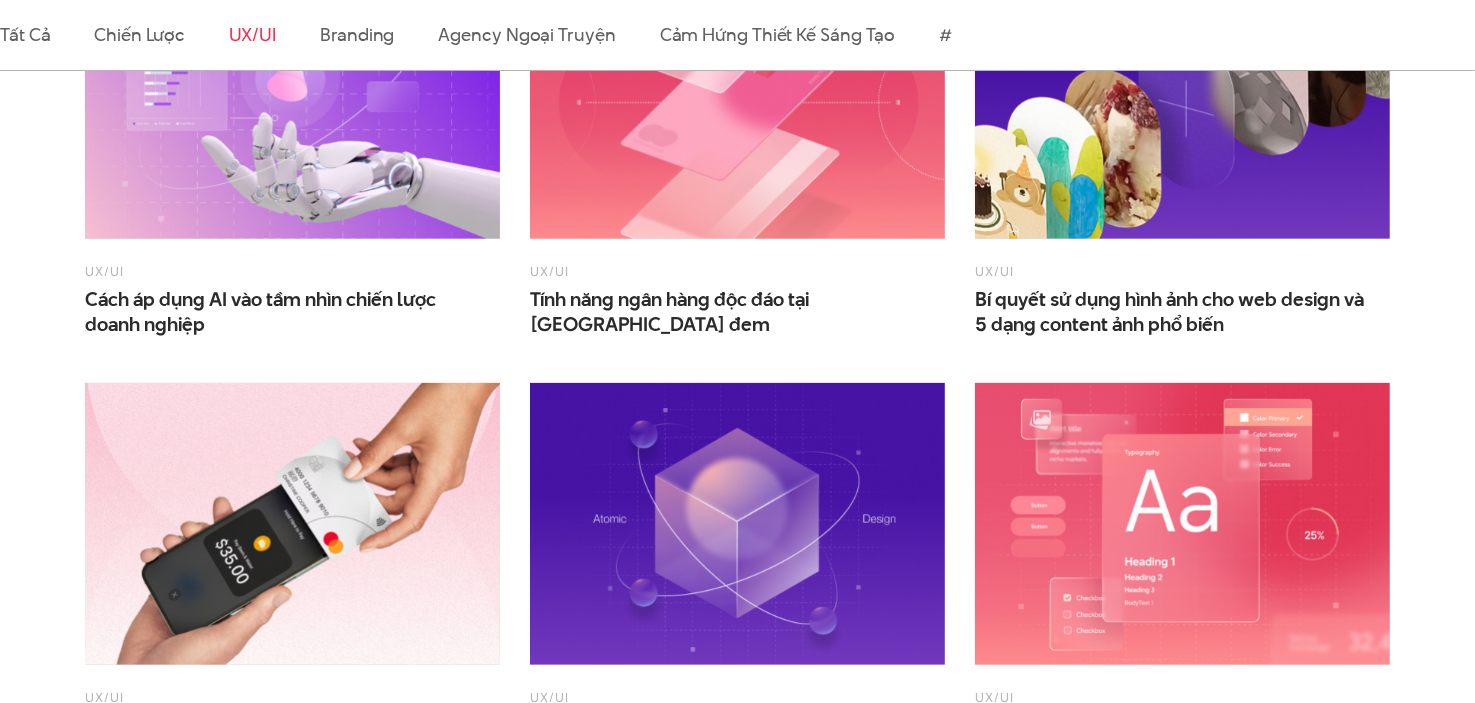 scroll, scrollTop: 1300, scrollLeft: 0, axis: vertical 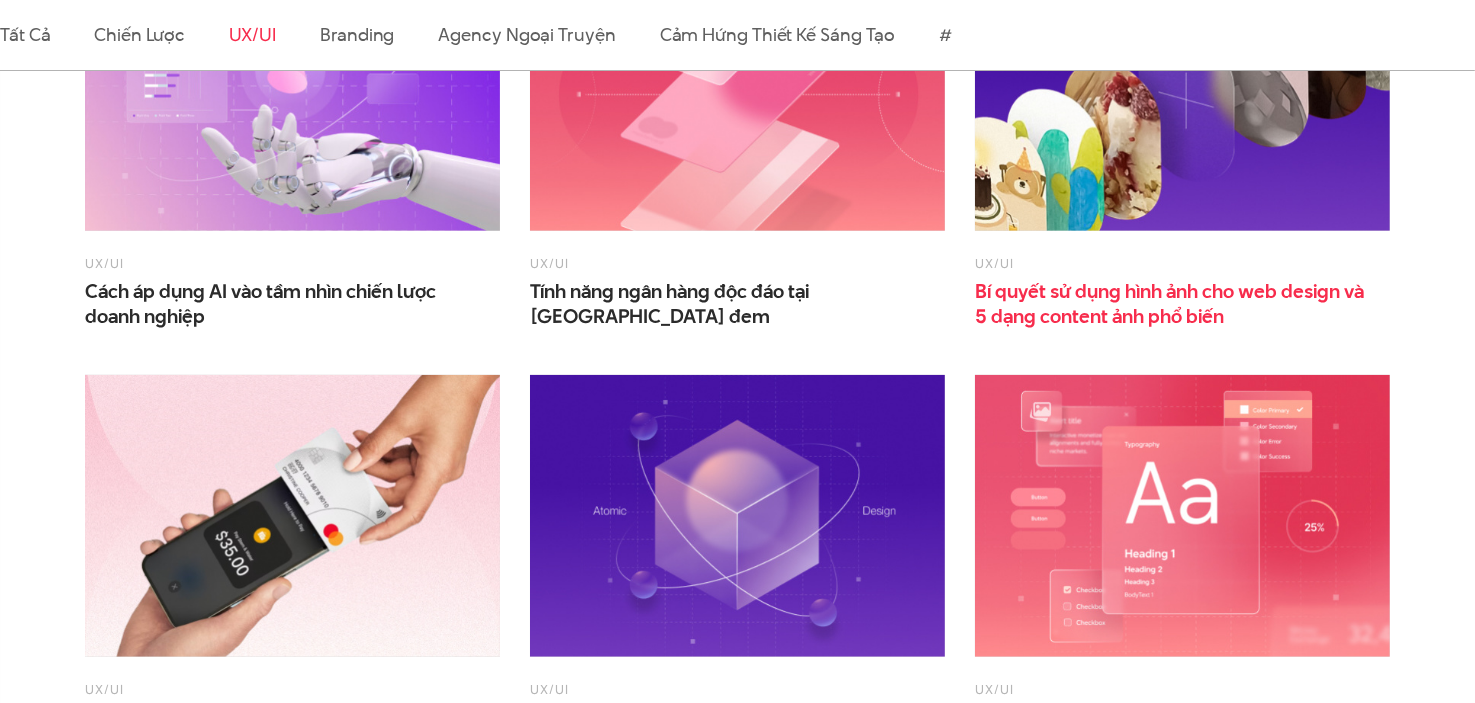 click on "Bí quyết sử dụng hình ảnh cho web design và  5 dạng content ảnh phổ biến" at bounding box center [1175, 304] 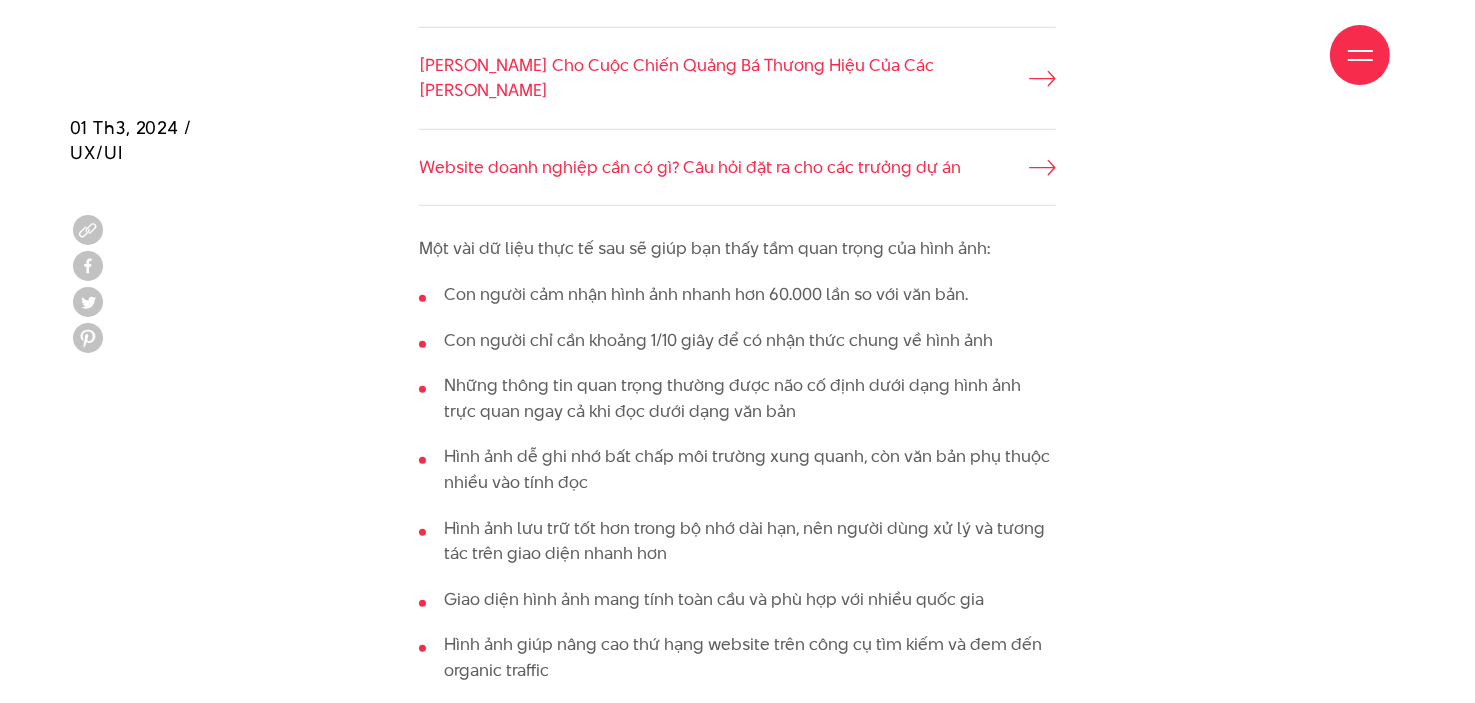 scroll, scrollTop: 1500, scrollLeft: 0, axis: vertical 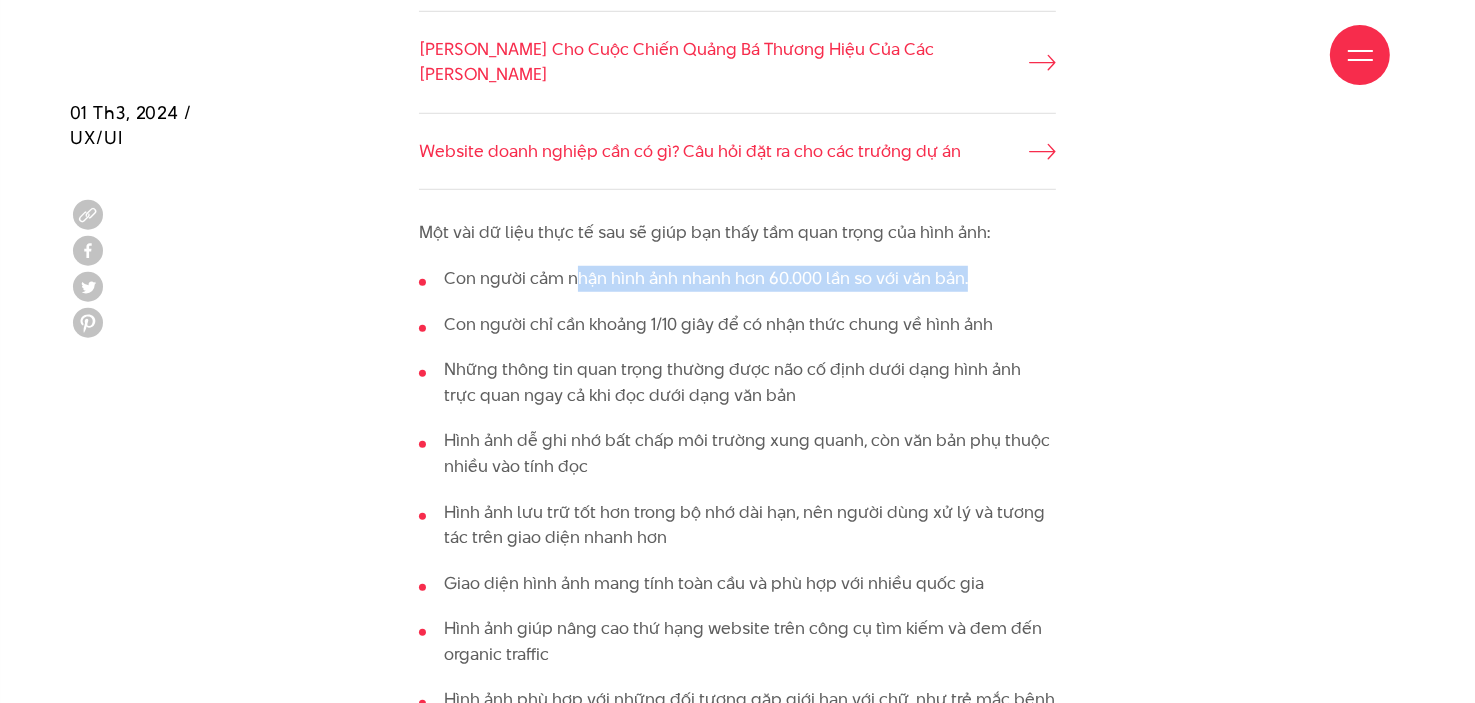 drag, startPoint x: 574, startPoint y: 248, endPoint x: 1061, endPoint y: 264, distance: 487.26276 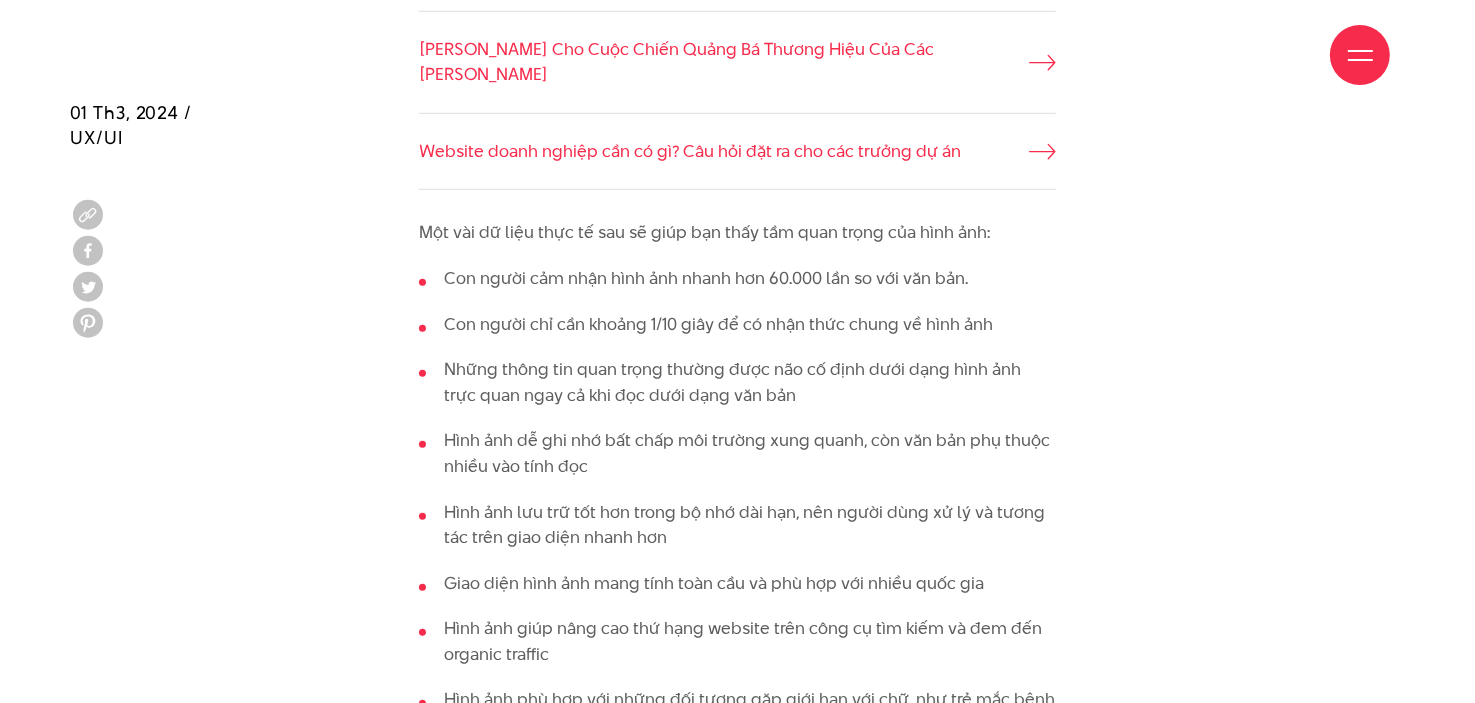 click on "Một vài dữ liệu thực tế sau sẽ giúp bạn thấy tầm quan trọng của hình ảnh:
Con người cảm nhận hình ảnh nhanh hơn 60.000 lần so với văn bản.
Con người chỉ cần khoảng 1/10 giây để có nhận thức chung về hình ảnh
Những thông tin quan trọng thường được não cố định dưới dạng hình ảnh trực quan ngay cả khi đọc dưới dạng văn bản
Hình ảnh dễ ghi nhớ bất chấp môi trường xung quanh, còn văn bản phụ thuộc nhiều vào tính đọc
Hình ảnh lưu trữ tốt hơn trong bộ nhớ dài hạn, nên người dùng xử lý và tương tác trên giao diện nhanh hơn
Giao diện hình ảnh mang tính toàn cầu và phù hợp với nhiều quốc gia
Hình ảnh giúp nâng cao thứ hạng website trên công cụ tìm kiếm và đem đến organic traffic
5 web content phổ biến dạng" at bounding box center (737, 3781) 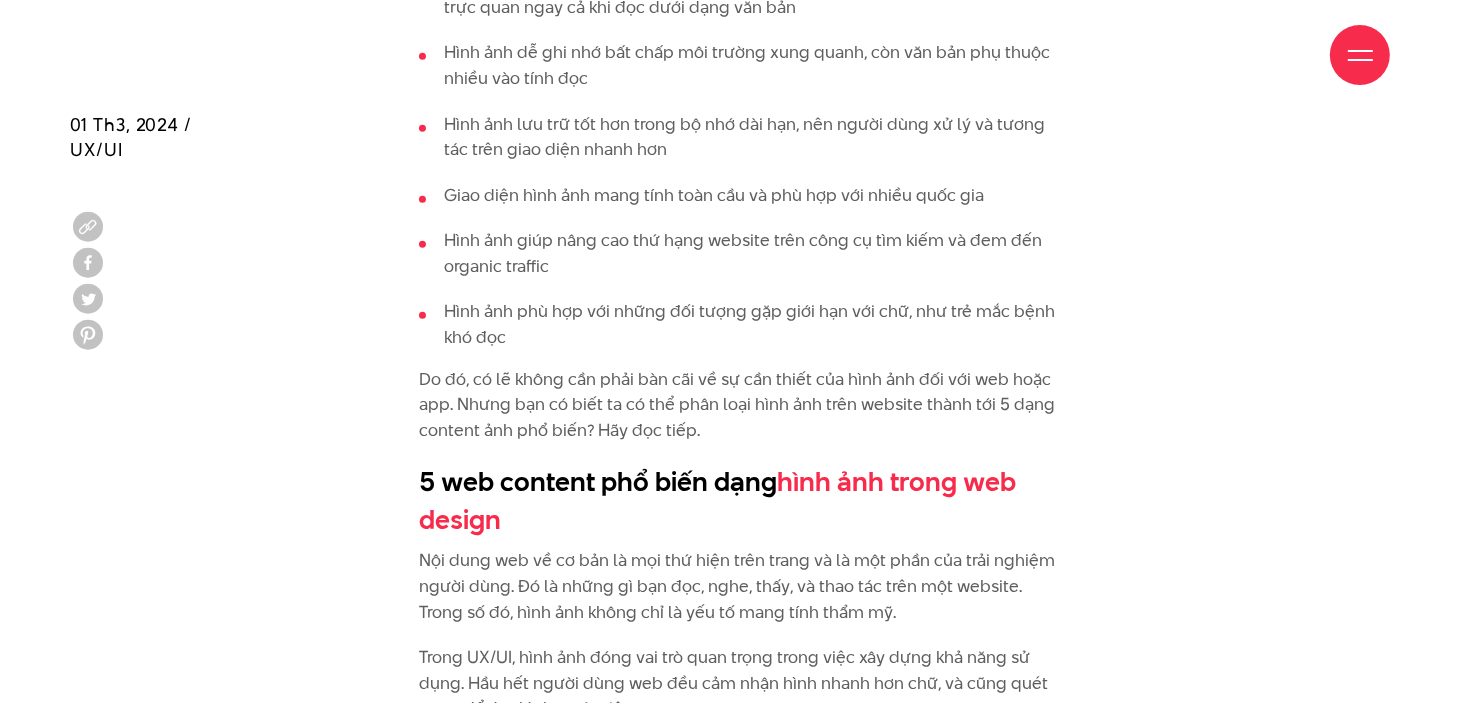 scroll, scrollTop: 1900, scrollLeft: 0, axis: vertical 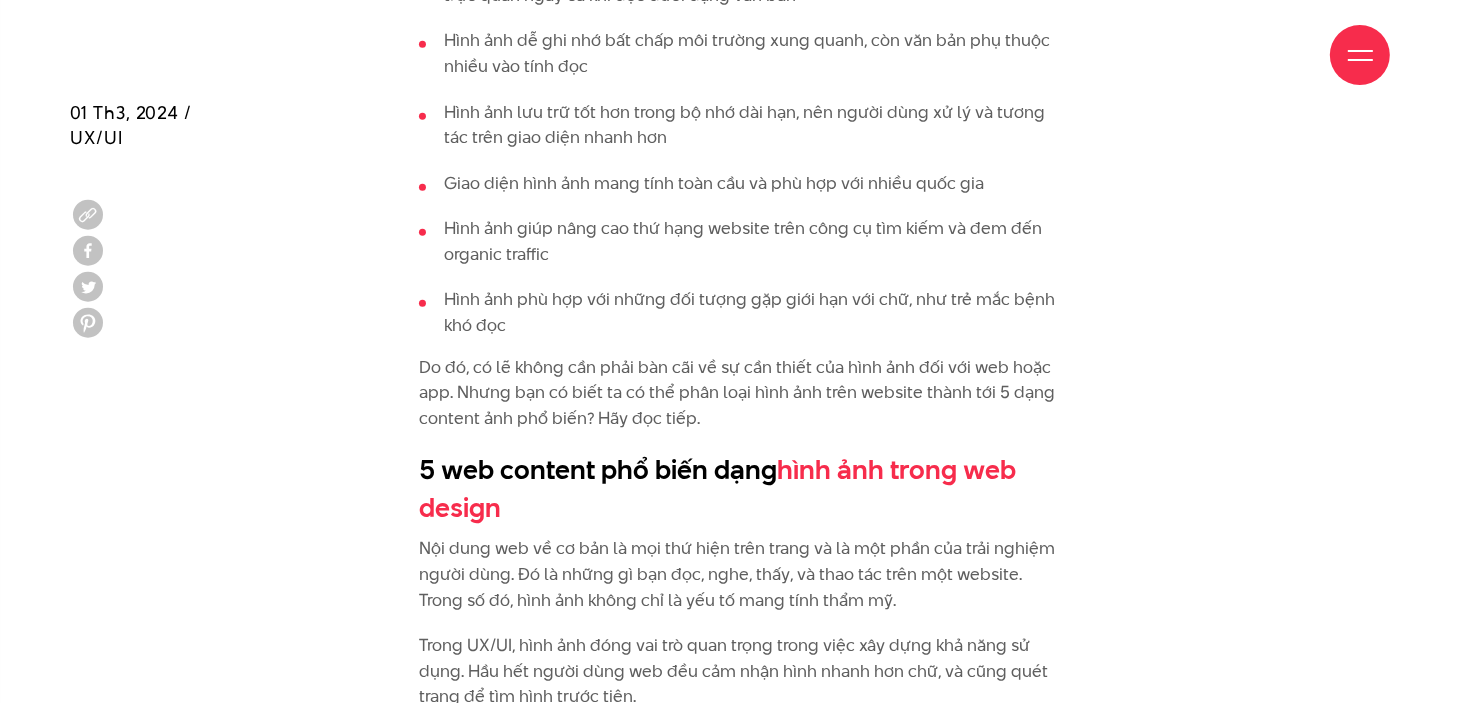 click on "Một vài dữ liệu thực tế sau sẽ giúp bạn thấy tầm quan trọng của hình ảnh:
Con người cảm nhận hình ảnh nhanh hơn 60.000 lần so với văn bản.
Con người chỉ cần khoảng 1/10 giây để có nhận thức chung về hình ảnh
Những thông tin quan trọng thường được não cố định dưới dạng hình ảnh trực quan ngay cả khi đọc dưới dạng văn bản
Hình ảnh dễ ghi nhớ bất chấp môi trường xung quanh, còn văn bản phụ thuộc nhiều vào tính đọc
Hình ảnh lưu trữ tốt hơn trong bộ nhớ dài hạn, nên người dùng xử lý và tương tác trên giao diện nhanh hơn
Giao diện hình ảnh mang tính toàn cầu và phù hợp với nhiều quốc gia
Hình ảnh giúp nâng cao thứ hạng website trên công cụ tìm kiếm và đem đến organic traffic
5 web content phổ biến dạng" at bounding box center (737, 3381) 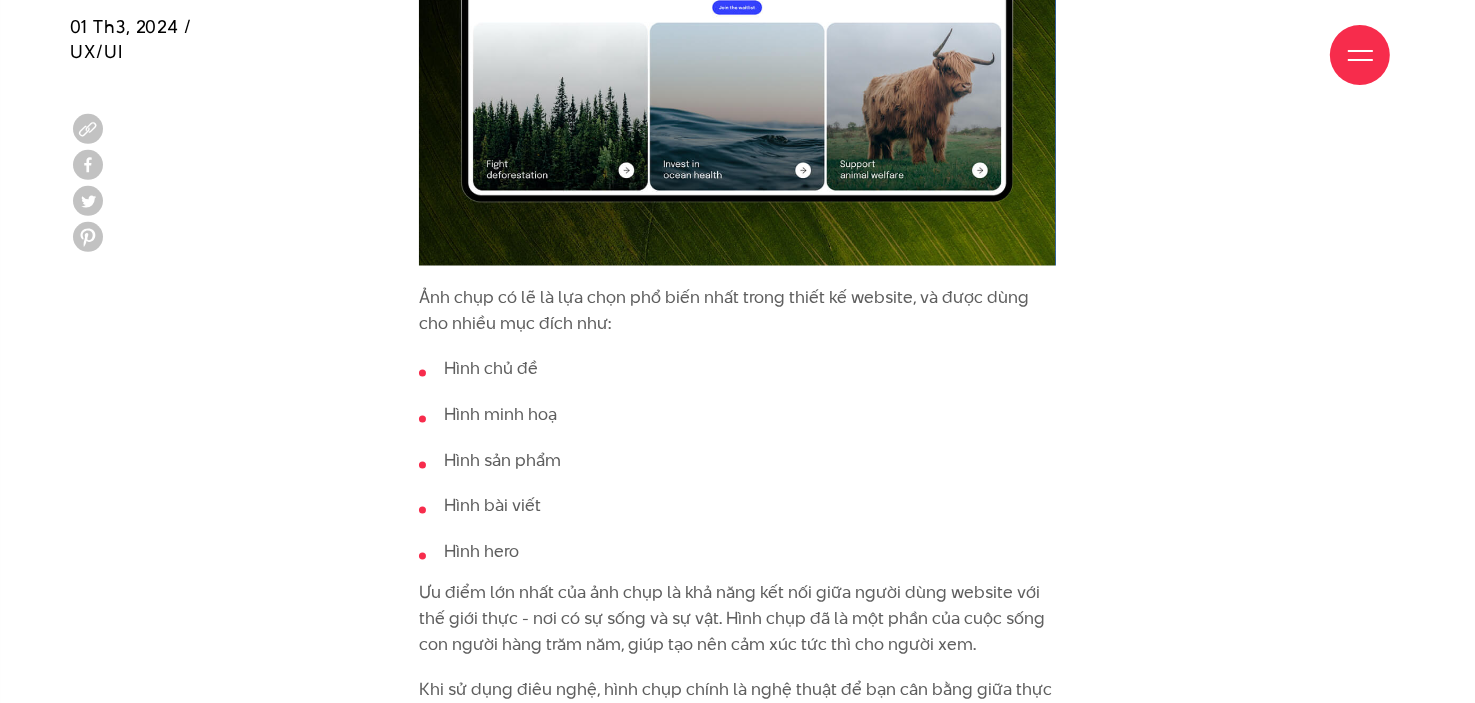 scroll, scrollTop: 3400, scrollLeft: 0, axis: vertical 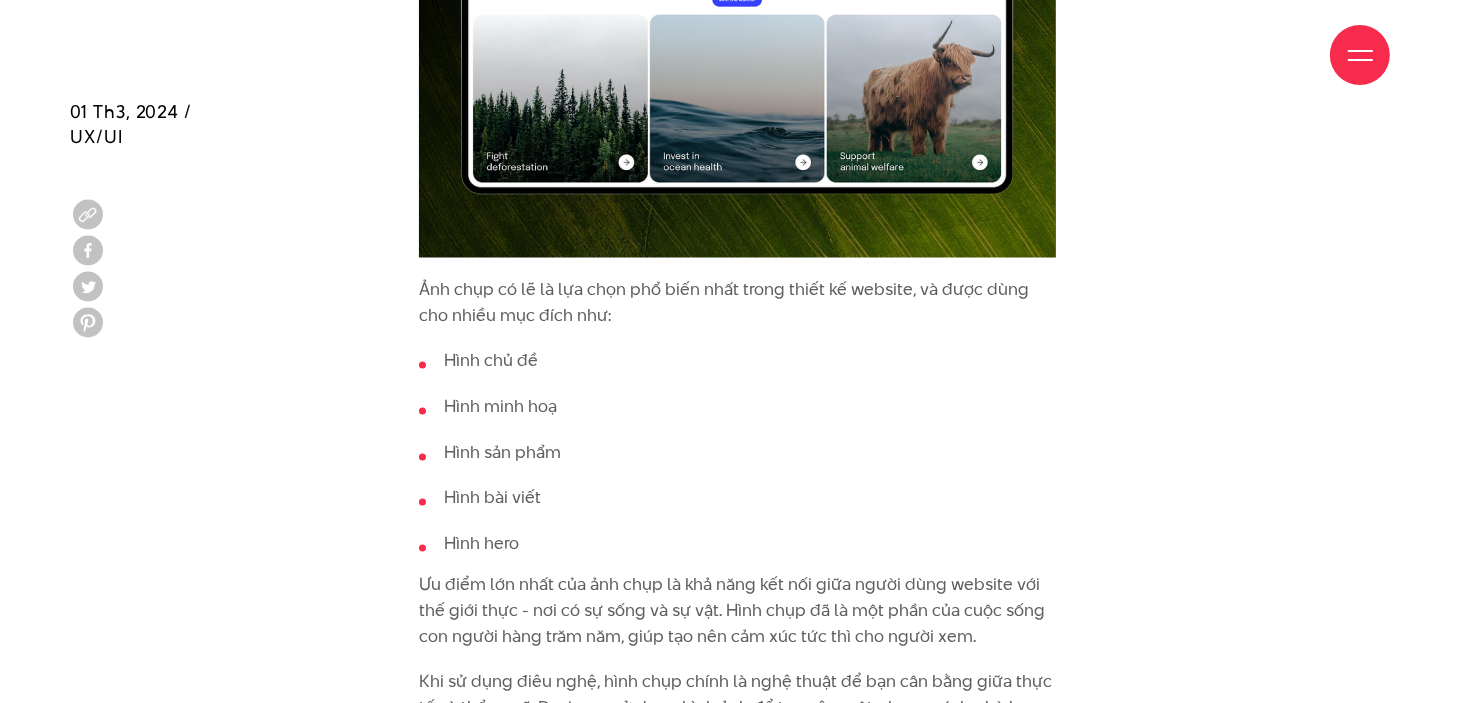 click on "Một vài dữ liệu thực tế sau sẽ giúp bạn thấy tầm quan trọng của hình ảnh:
Con người cảm nhận hình ảnh nhanh hơn 60.000 lần so với văn bản.
Con người chỉ cần khoảng 1/10 giây để có nhận thức chung về hình ảnh
Những thông tin quan trọng thường được não cố định dưới dạng hình ảnh trực quan ngay cả khi đọc dưới dạng văn bản
Hình ảnh dễ ghi nhớ bất chấp môi trường xung quanh, còn văn bản phụ thuộc nhiều vào tính đọc
Hình ảnh lưu trữ tốt hơn trong bộ nhớ dài hạn, nên người dùng xử lý và tương tác trên giao diện nhanh hơn
Giao diện hình ảnh mang tính toàn cầu và phù hợp với nhiều quốc gia
Hình ảnh giúp nâng cao thứ hạng website trên công cụ tìm kiếm và đem đến organic traffic
5 web content phổ biến dạng" at bounding box center (737, 1881) 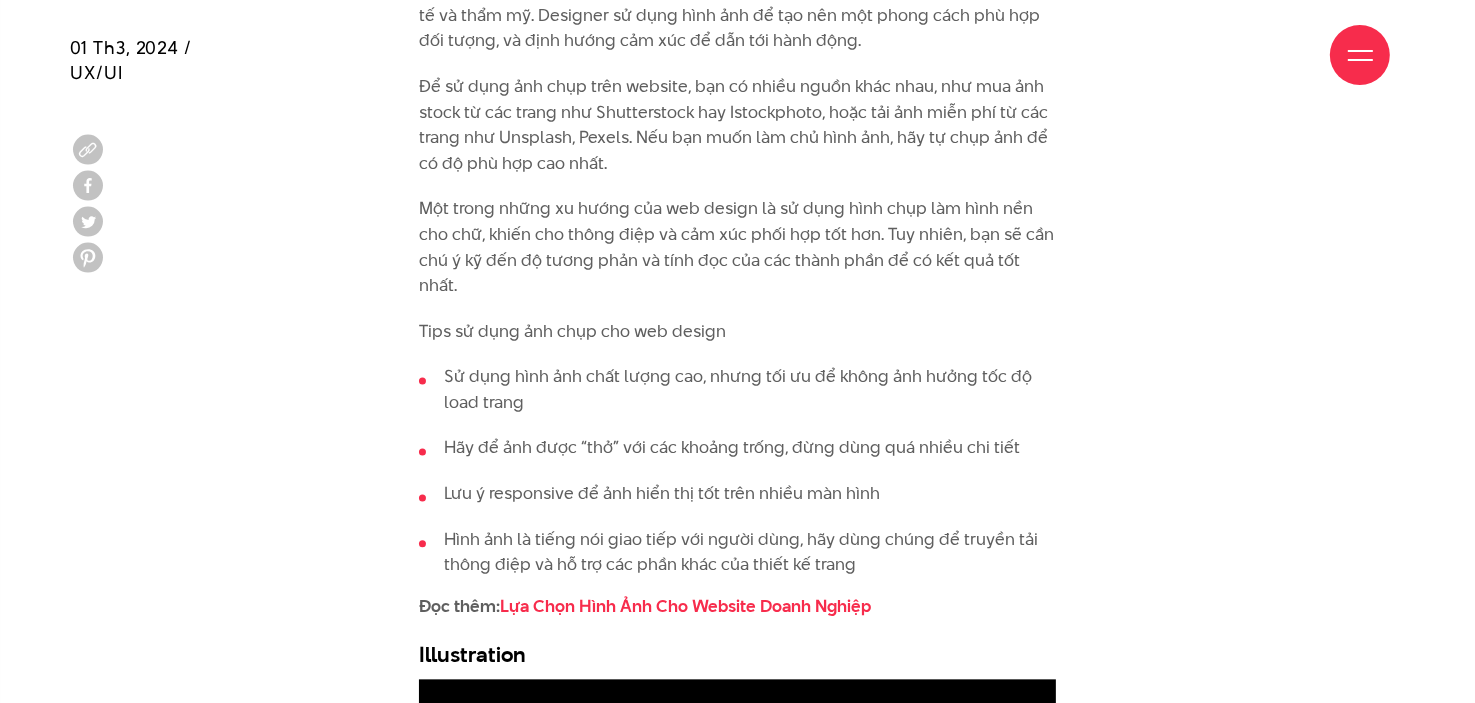 scroll, scrollTop: 4100, scrollLeft: 0, axis: vertical 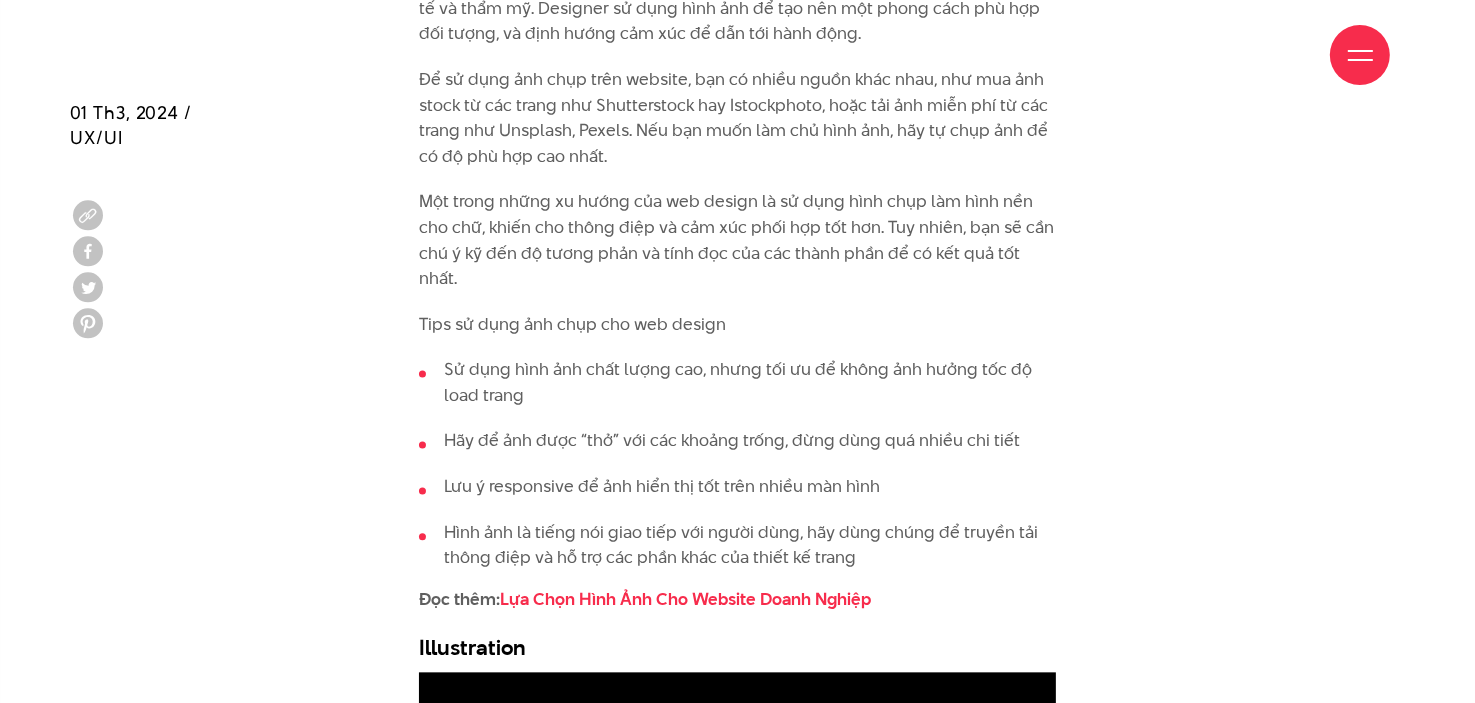 click on "Một vài dữ liệu thực tế sau sẽ giúp bạn thấy tầm quan trọng của hình ảnh:
Con người cảm nhận hình ảnh nhanh hơn 60.000 lần so với văn bản.
Con người chỉ cần khoảng 1/10 giây để có nhận thức chung về hình ảnh
Những thông tin quan trọng thường được não cố định dưới dạng hình ảnh trực quan ngay cả khi đọc dưới dạng văn bản
Hình ảnh dễ ghi nhớ bất chấp môi trường xung quanh, còn văn bản phụ thuộc nhiều vào tính đọc
Hình ảnh lưu trữ tốt hơn trong bộ nhớ dài hạn, nên người dùng xử lý và tương tác trên giao diện nhanh hơn
Giao diện hình ảnh mang tính toàn cầu và phù hợp với nhiều quốc gia
Hình ảnh giúp nâng cao thứ hạng website trên công cụ tìm kiếm và đem đến organic traffic
5 web content phổ biến dạng" at bounding box center (737, 1181) 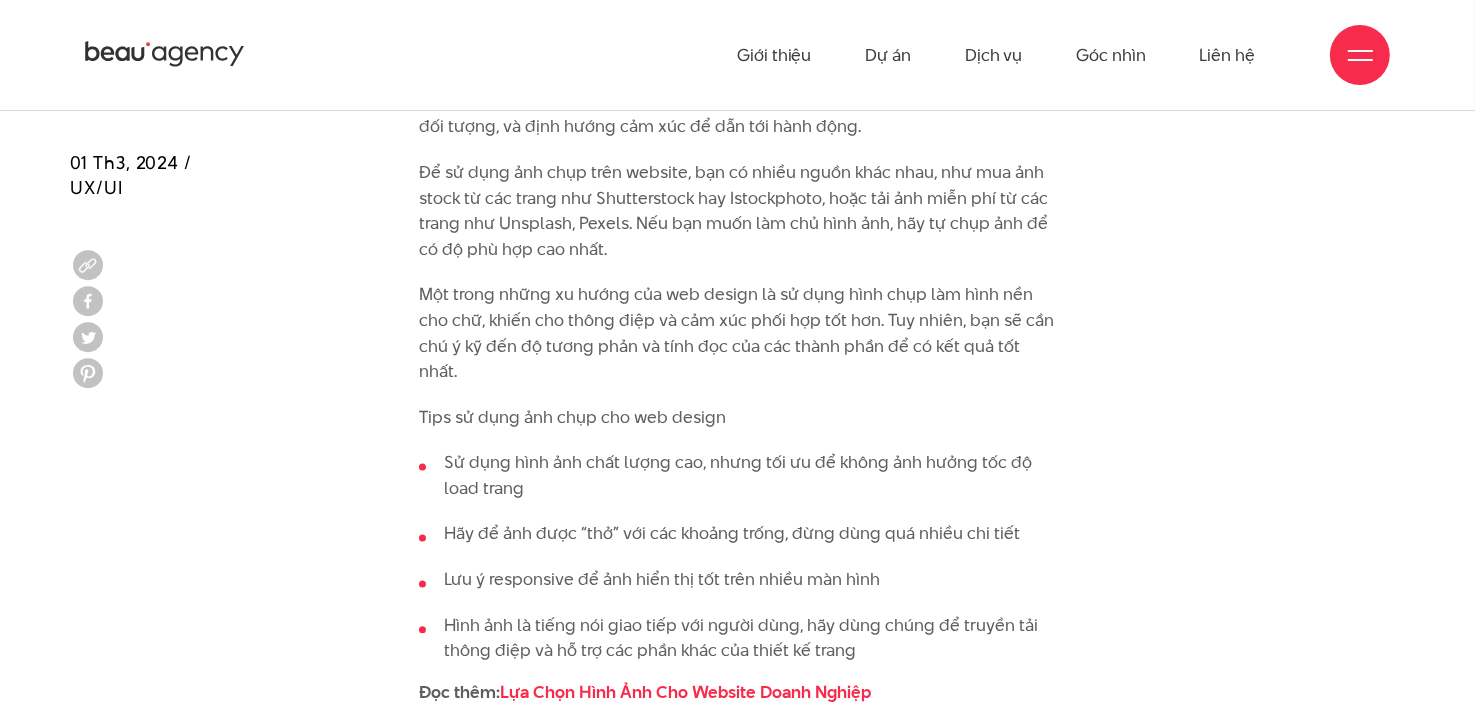 scroll, scrollTop: 4000, scrollLeft: 0, axis: vertical 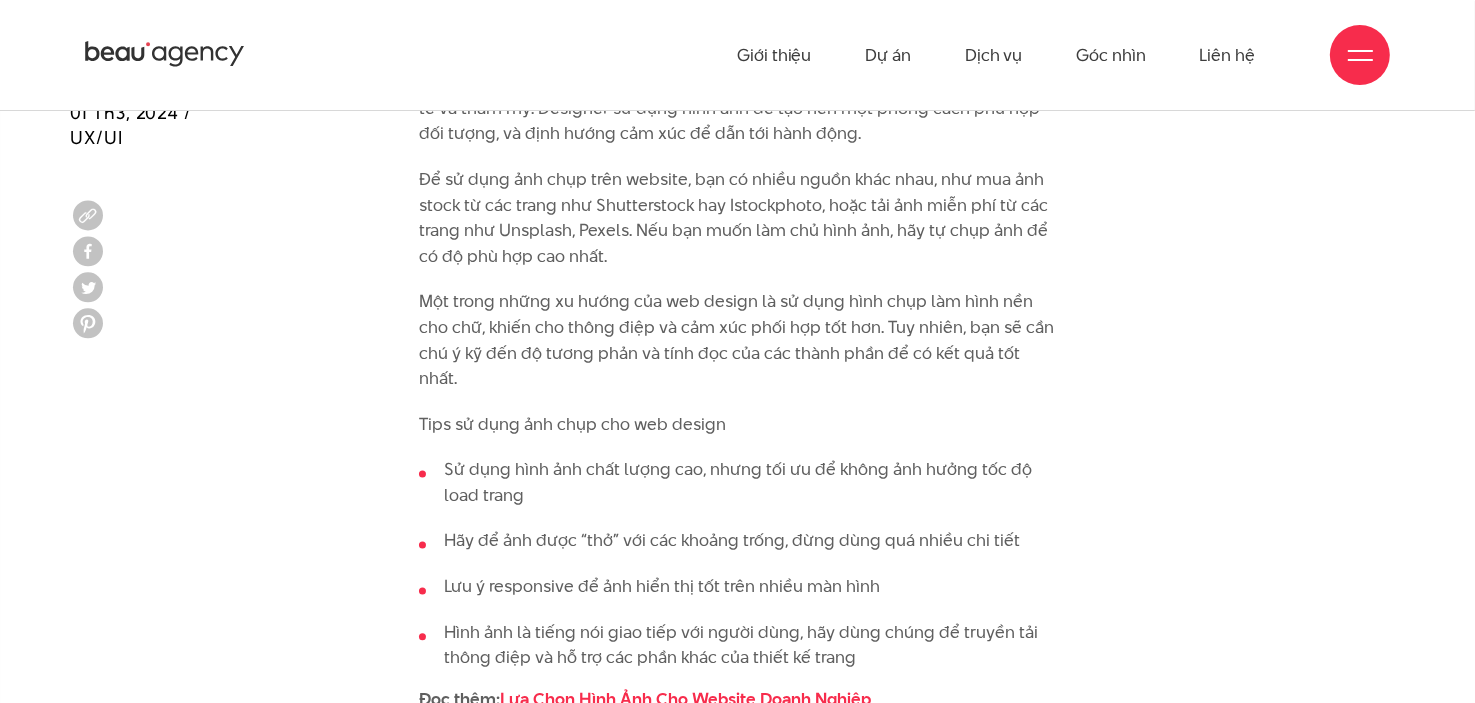 click on "Một vài dữ liệu thực tế sau sẽ giúp bạn thấy tầm quan trọng của hình ảnh:
Con người cảm nhận hình ảnh nhanh hơn 60.000 lần so với văn bản.
Con người chỉ cần khoảng 1/10 giây để có nhận thức chung về hình ảnh
Những thông tin quan trọng thường được não cố định dưới dạng hình ảnh trực quan ngay cả khi đọc dưới dạng văn bản
Hình ảnh dễ ghi nhớ bất chấp môi trường xung quanh, còn văn bản phụ thuộc nhiều vào tính đọc
Hình ảnh lưu trữ tốt hơn trong bộ nhớ dài hạn, nên người dùng xử lý và tương tác trên giao diện nhanh hơn
Giao diện hình ảnh mang tính toàn cầu và phù hợp với nhiều quốc gia
Hình ảnh giúp nâng cao thứ hạng website trên công cụ tìm kiếm và đem đến organic traffic
5 web content phổ biến dạng" at bounding box center [737, 1281] 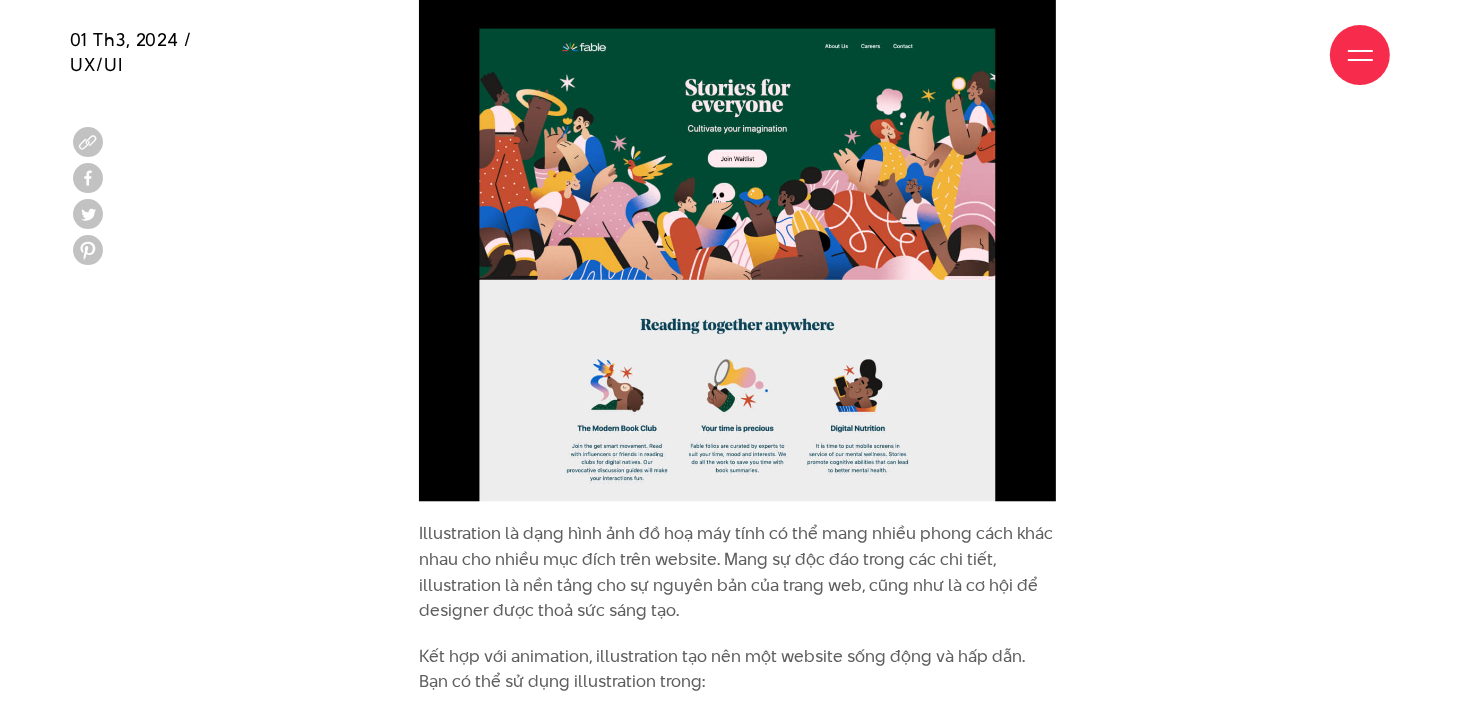 scroll, scrollTop: 4800, scrollLeft: 0, axis: vertical 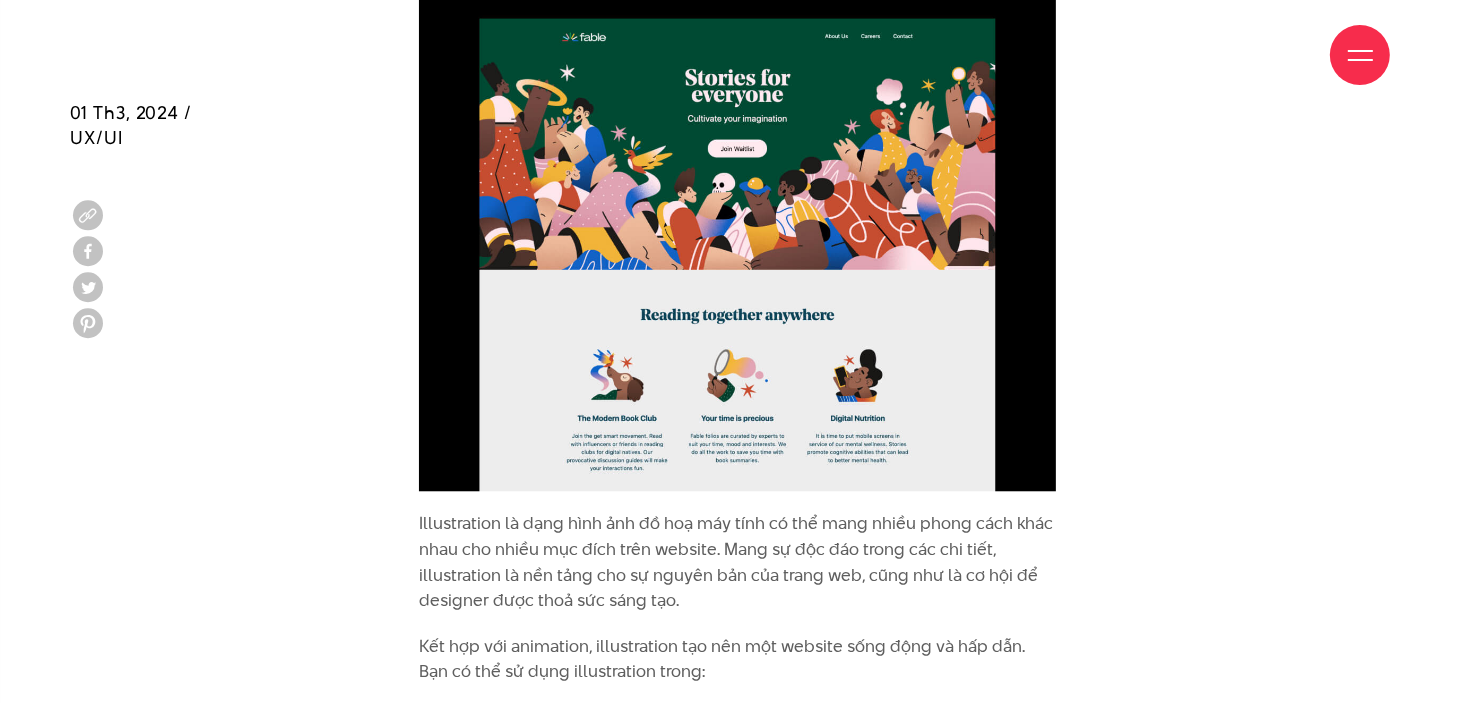 click on "Một vài dữ liệu thực tế sau sẽ giúp bạn thấy tầm quan trọng của hình ảnh:
Con người cảm nhận hình ảnh nhanh hơn 60.000 lần so với văn bản.
Con người chỉ cần khoảng 1/10 giây để có nhận thức chung về hình ảnh
Những thông tin quan trọng thường được não cố định dưới dạng hình ảnh trực quan ngay cả khi đọc dưới dạng văn bản
Hình ảnh dễ ghi nhớ bất chấp môi trường xung quanh, còn văn bản phụ thuộc nhiều vào tính đọc
Hình ảnh lưu trữ tốt hơn trong bộ nhớ dài hạn, nên người dùng xử lý và tương tác trên giao diện nhanh hơn
Giao diện hình ảnh mang tính toàn cầu và phù hợp với nhiều quốc gia
Hình ảnh giúp nâng cao thứ hạng website trên công cụ tìm kiếm và đem đến organic traffic
5 web content phổ biến dạng" at bounding box center (738, 481) 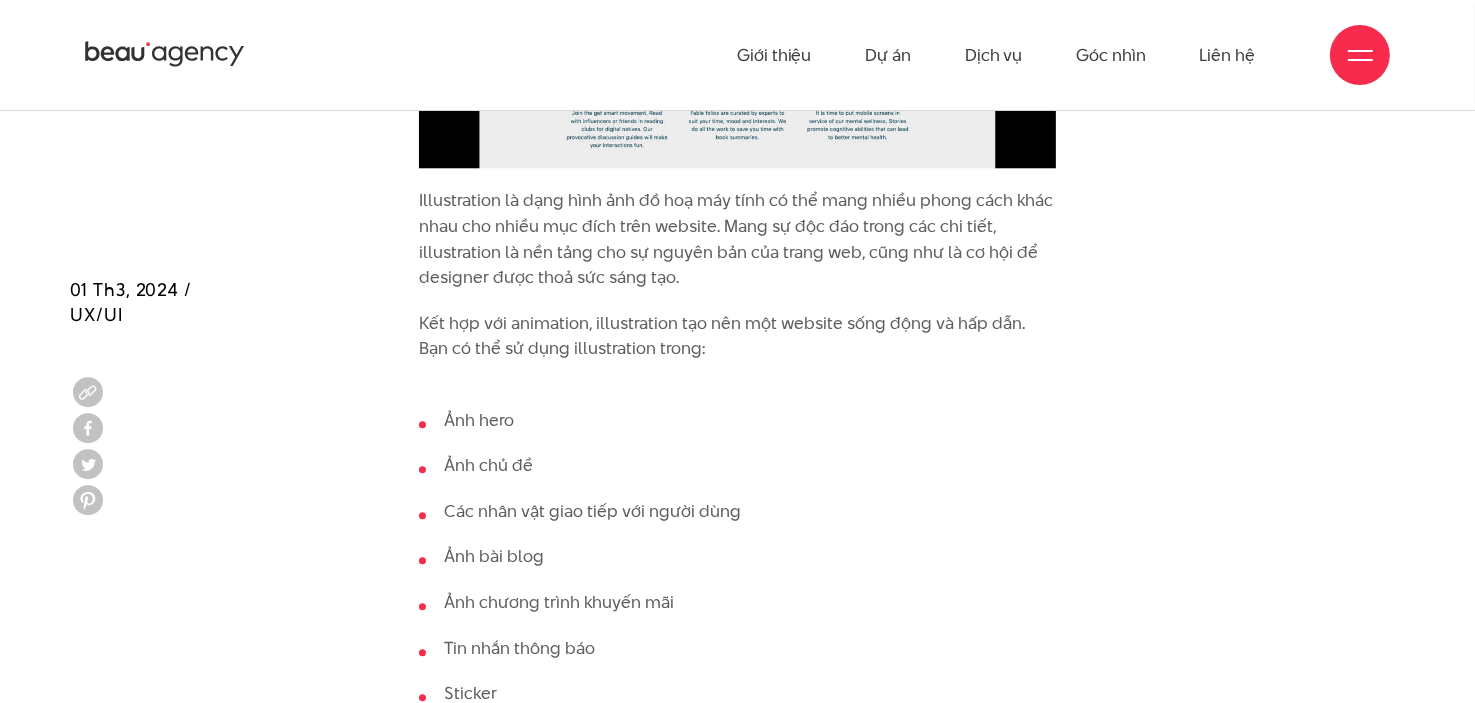 scroll, scrollTop: 5100, scrollLeft: 0, axis: vertical 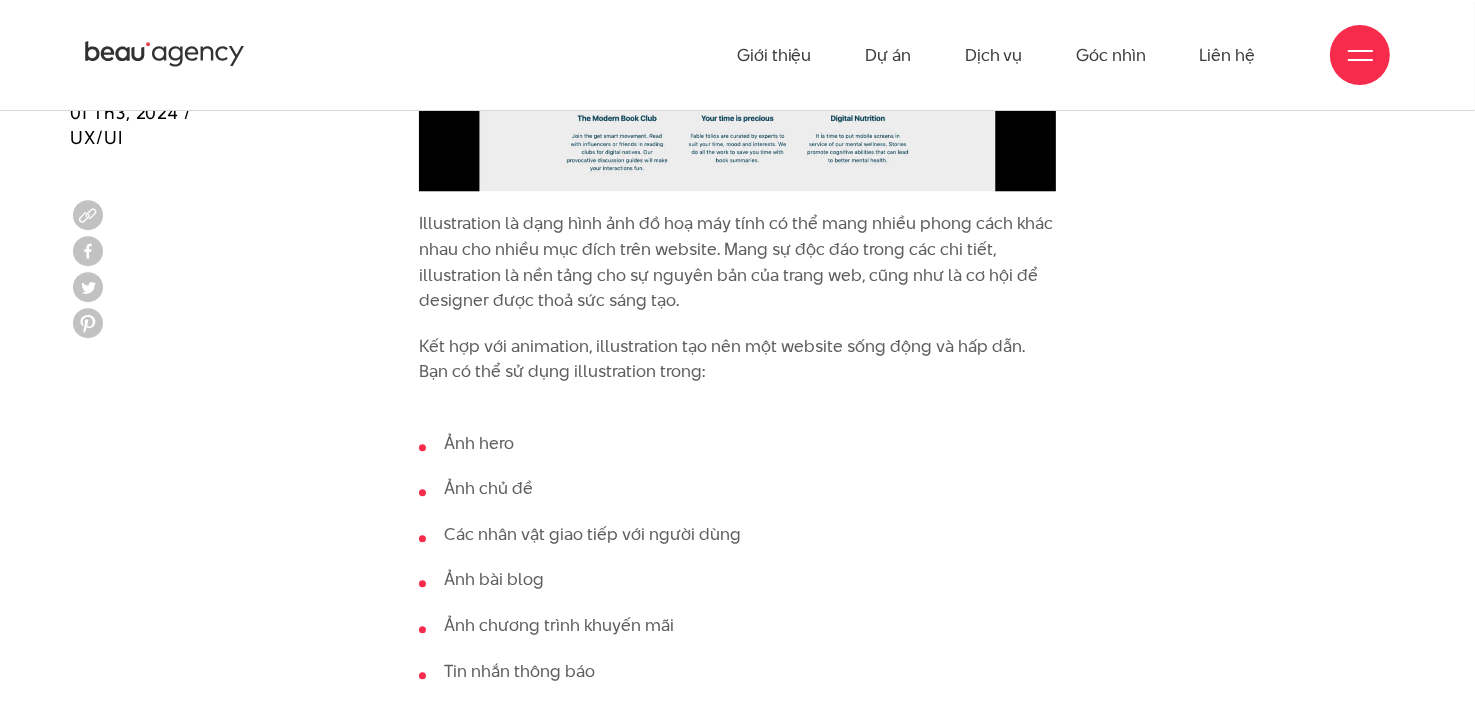 click on "Một vài dữ liệu thực tế sau sẽ giúp bạn thấy tầm quan trọng của hình ảnh:
Con người cảm nhận hình ảnh nhanh hơn 60.000 lần so với văn bản.
Con người chỉ cần khoảng 1/10 giây để có nhận thức chung về hình ảnh
Những thông tin quan trọng thường được não cố định dưới dạng hình ảnh trực quan ngay cả khi đọc dưới dạng văn bản
Hình ảnh dễ ghi nhớ bất chấp môi trường xung quanh, còn văn bản phụ thuộc nhiều vào tính đọc
Hình ảnh lưu trữ tốt hơn trong bộ nhớ dài hạn, nên người dùng xử lý và tương tác trên giao diện nhanh hơn
Giao diện hình ảnh mang tính toàn cầu và phù hợp với nhiều quốc gia
Hình ảnh giúp nâng cao thứ hạng website trên công cụ tìm kiếm và đem đến organic traffic
5 web content phổ biến dạng" at bounding box center [737, 181] 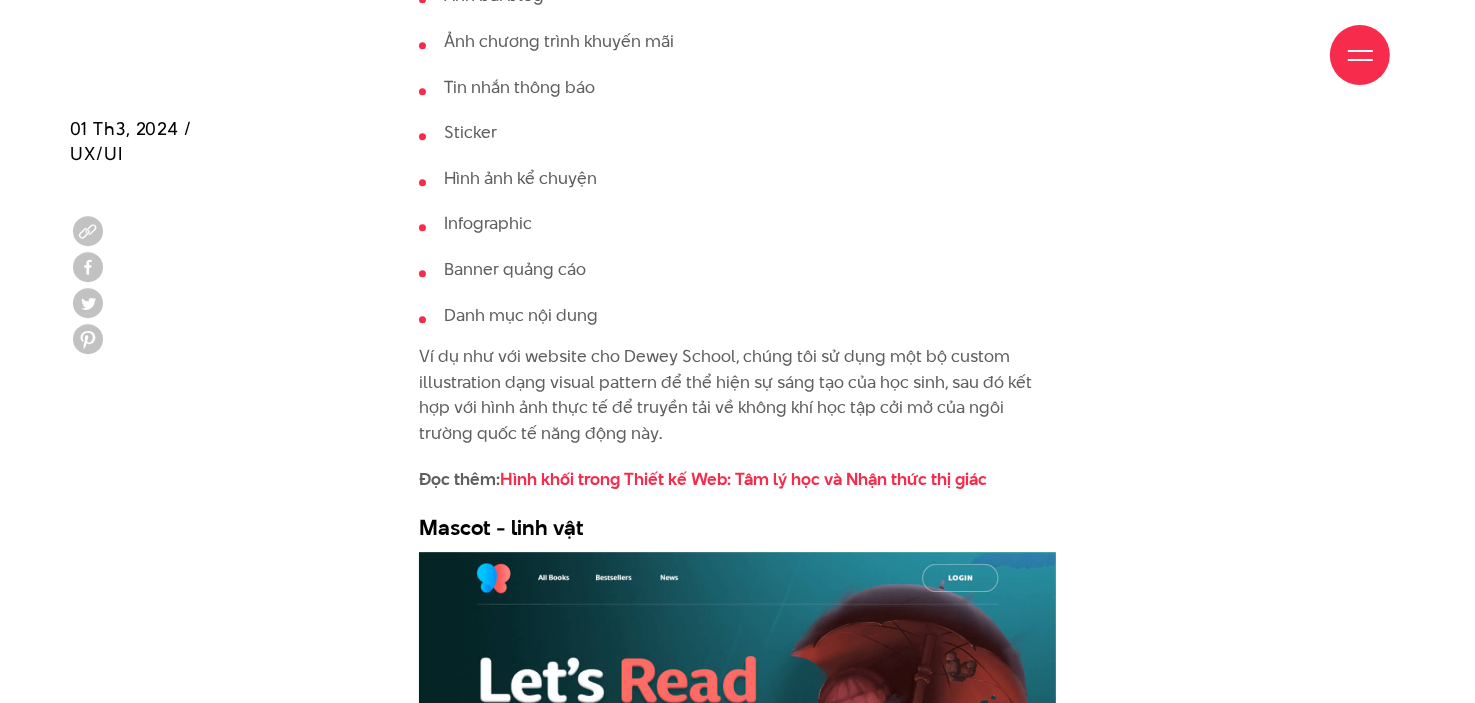 scroll, scrollTop: 5700, scrollLeft: 0, axis: vertical 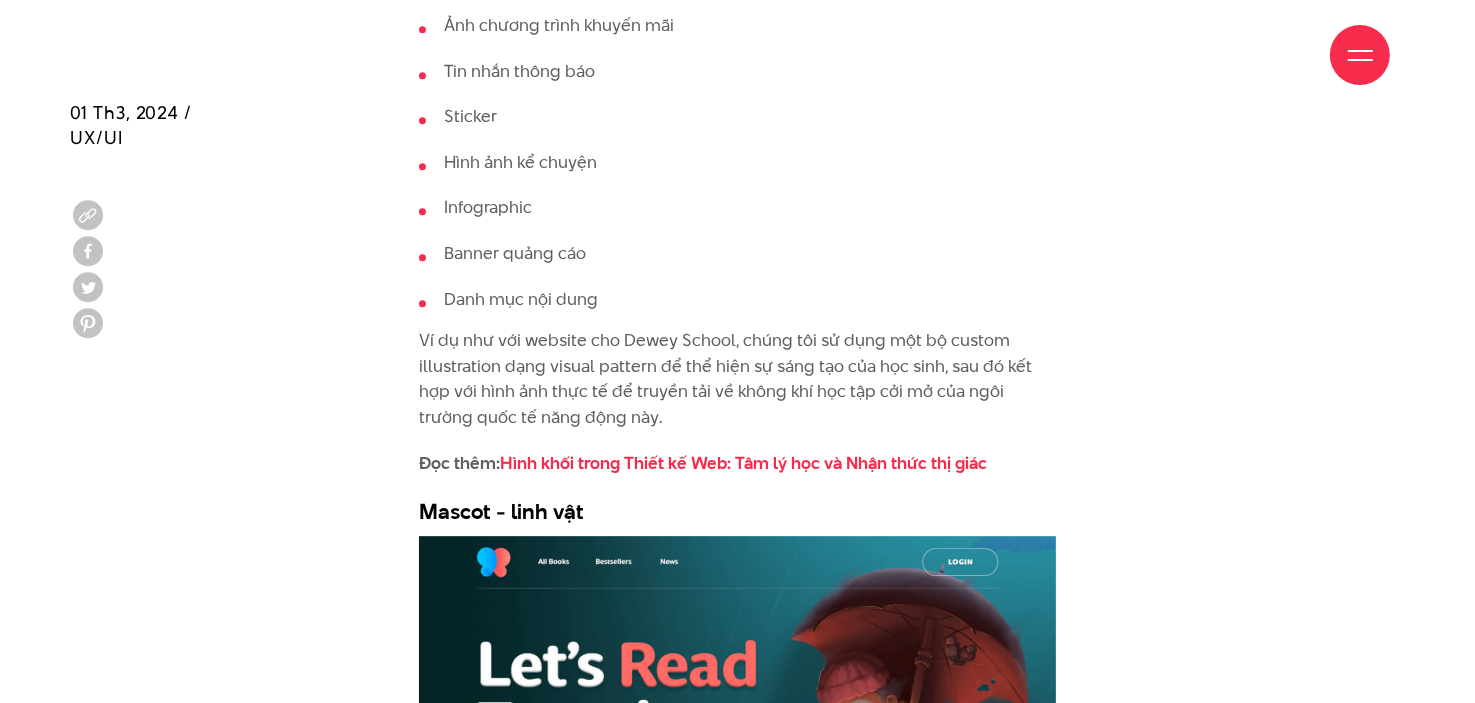 click on "Một vài dữ liệu thực tế sau sẽ giúp bạn thấy tầm quan trọng của hình ảnh:
Con người cảm nhận hình ảnh nhanh hơn 60.000 lần so với văn bản.
Con người chỉ cần khoảng 1/10 giây để có nhận thức chung về hình ảnh
Những thông tin quan trọng thường được não cố định dưới dạng hình ảnh trực quan ngay cả khi đọc dưới dạng văn bản
Hình ảnh dễ ghi nhớ bất chấp môi trường xung quanh, còn văn bản phụ thuộc nhiều vào tính đọc
Hình ảnh lưu trữ tốt hơn trong bộ nhớ dài hạn, nên người dùng xử lý và tương tác trên giao diện nhanh hơn
Giao diện hình ảnh mang tính toàn cầu và phù hợp với nhiều quốc gia
Hình ảnh giúp nâng cao thứ hạng website trên công cụ tìm kiếm và đem đến organic traffic
5 web content phổ biến dạng" at bounding box center (737, -419) 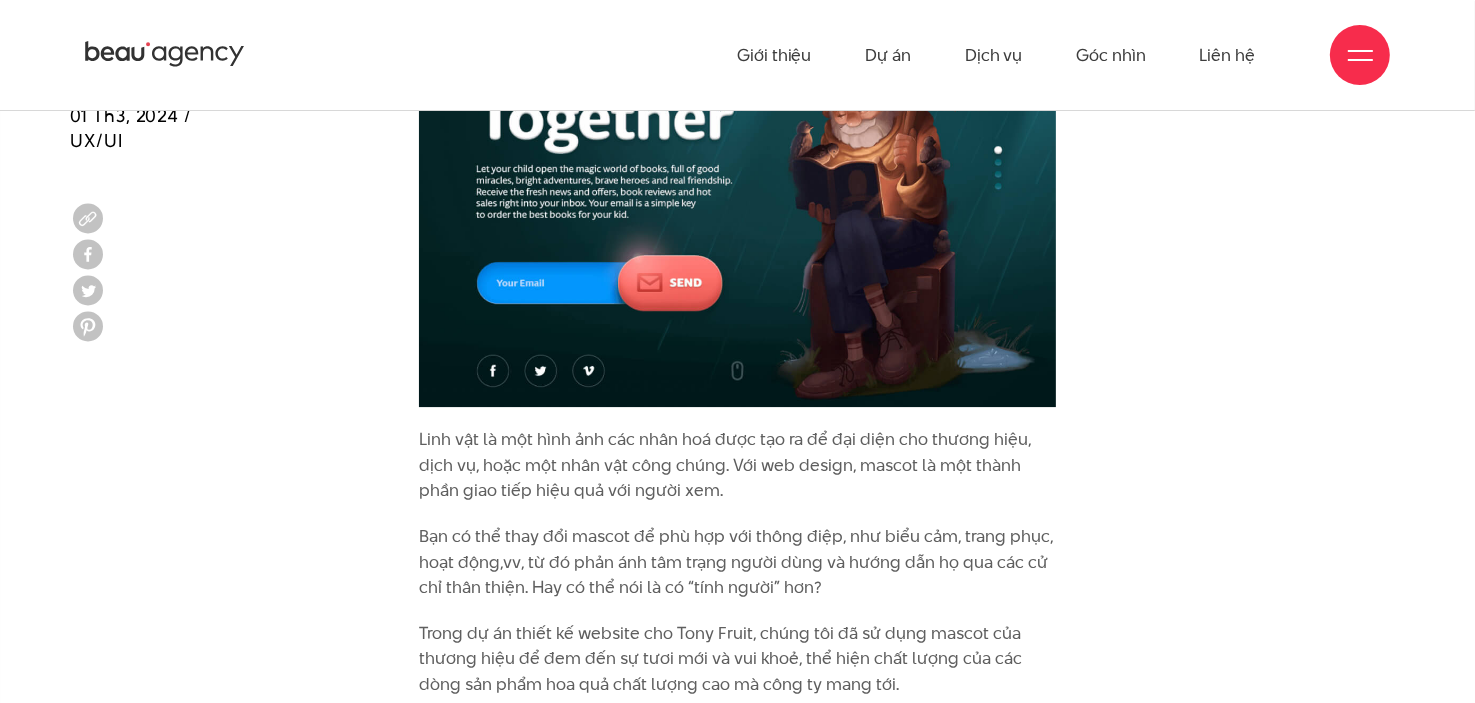 scroll, scrollTop: 6300, scrollLeft: 0, axis: vertical 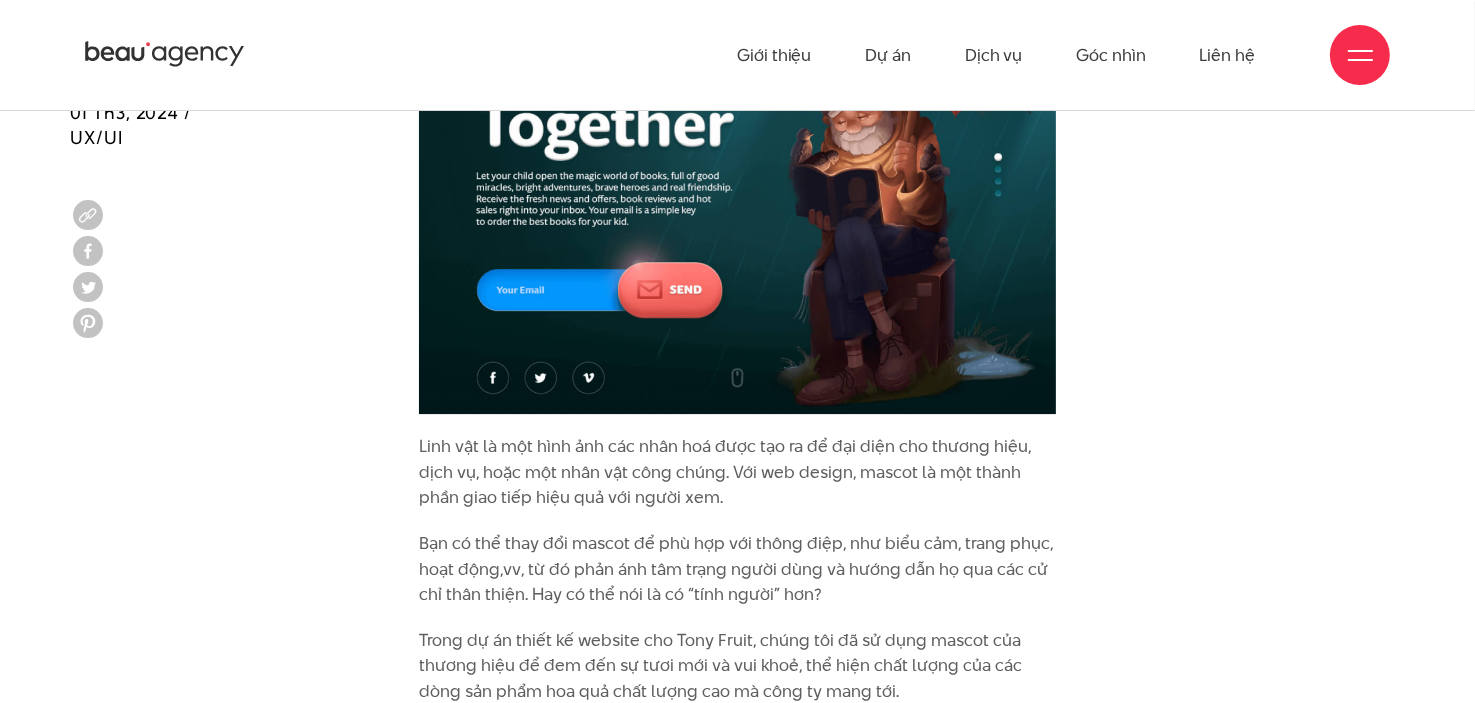click on "Một vài dữ liệu thực tế sau sẽ giúp bạn thấy tầm quan trọng của hình ảnh:
Con người cảm nhận hình ảnh nhanh hơn 60.000 lần so với văn bản.
Con người chỉ cần khoảng 1/10 giây để có nhận thức chung về hình ảnh
Những thông tin quan trọng thường được não cố định dưới dạng hình ảnh trực quan ngay cả khi đọc dưới dạng văn bản
Hình ảnh dễ ghi nhớ bất chấp môi trường xung quanh, còn văn bản phụ thuộc nhiều vào tính đọc
Hình ảnh lưu trữ tốt hơn trong bộ nhớ dài hạn, nên người dùng xử lý và tương tác trên giao diện nhanh hơn
Giao diện hình ảnh mang tính toàn cầu và phù hợp với nhiều quốc gia
Hình ảnh giúp nâng cao thứ hạng website trên công cụ tìm kiếm và đem đến organic traffic
5 web content phổ biến dạng" at bounding box center [737, -1019] 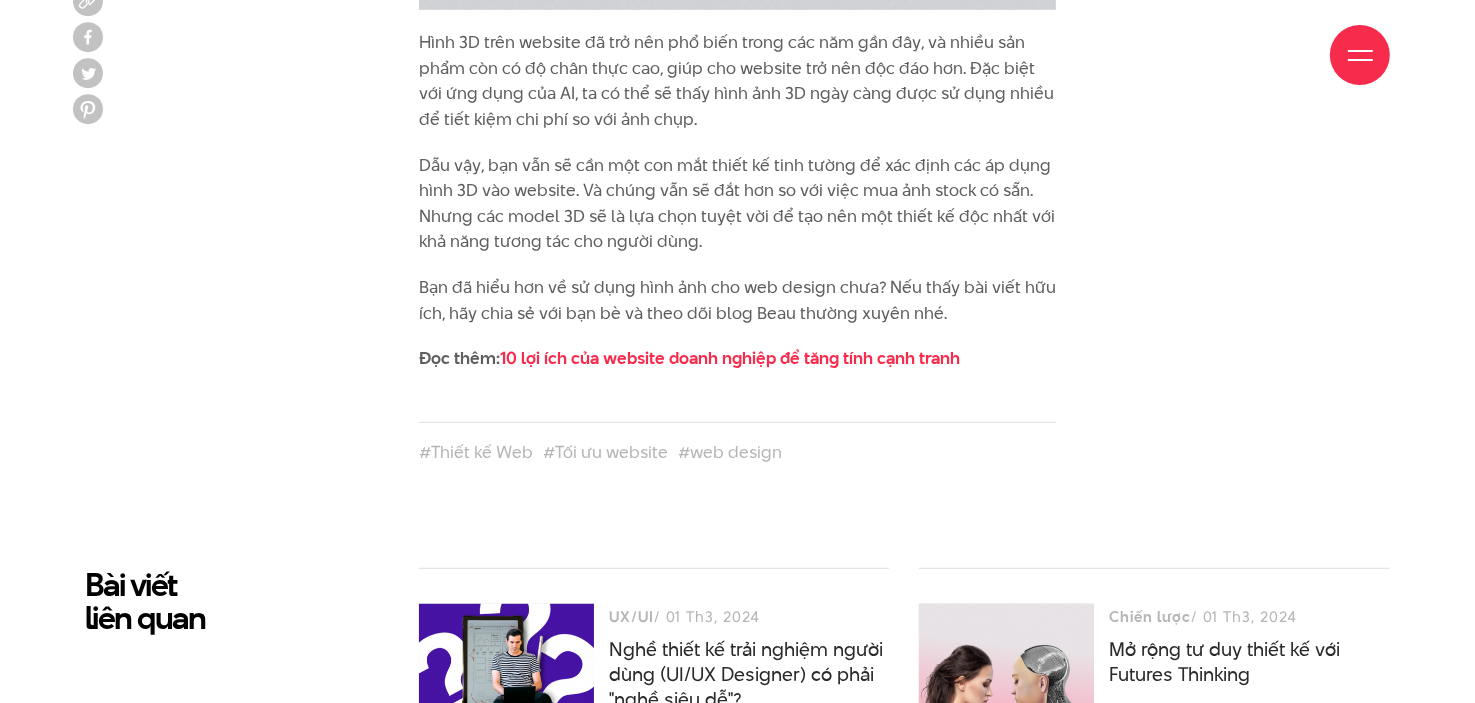 scroll, scrollTop: 8600, scrollLeft: 0, axis: vertical 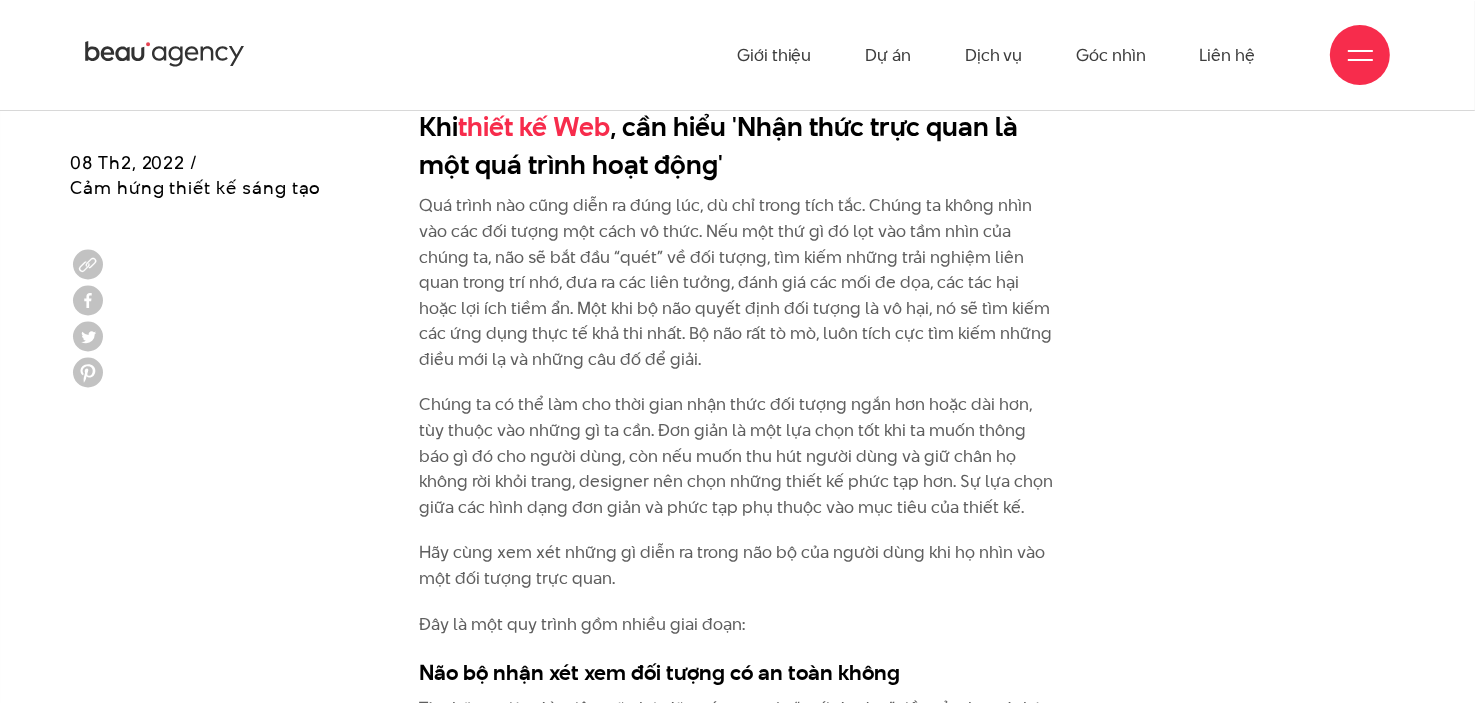 click on "Nếu bạn là một designer, hẳn bạn rất quen thuộc với những câu như “hình chữ nhật thể hiện sự ổn định và tự tin” hay “hình tròn tượng trưng cho sự khép kín và thống nhất”, “hình tam giác biểu tượng cho sự chuyển động và tiến bộ,... Đặc biệt, với những designer chuyên về thiết kế web và thiết kế logo, niềm tin này gần như là một nỗi ám ảnh.
Đáng buồn rằng, cách hiểu này là sai. Vậy thế nào mới là đúng?
Xem thêm:  Truyền Thông Thị Giác: Nhận Thức Và Thao Túng
Quá nguyên tắc với các khuôn mẫu trong thiết kế web không hề tốt
Ví dụ như hình vuông đen của [PERSON_NAME], bạn có thể liên tưởng hình này với sự tin cậy và bình tĩnh không?
Khi  thiết kế Web
Đây là một quy trình gồm nhiều giai đoạn:" at bounding box center (737, 5389) 